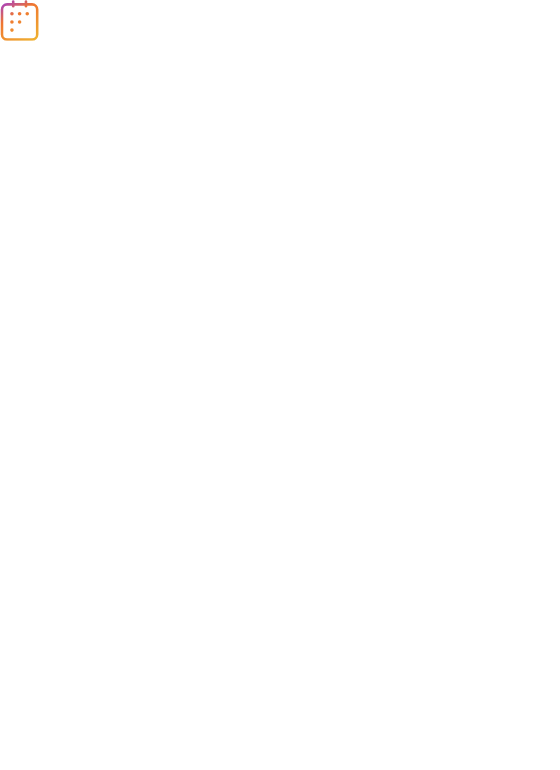 scroll, scrollTop: 0, scrollLeft: 0, axis: both 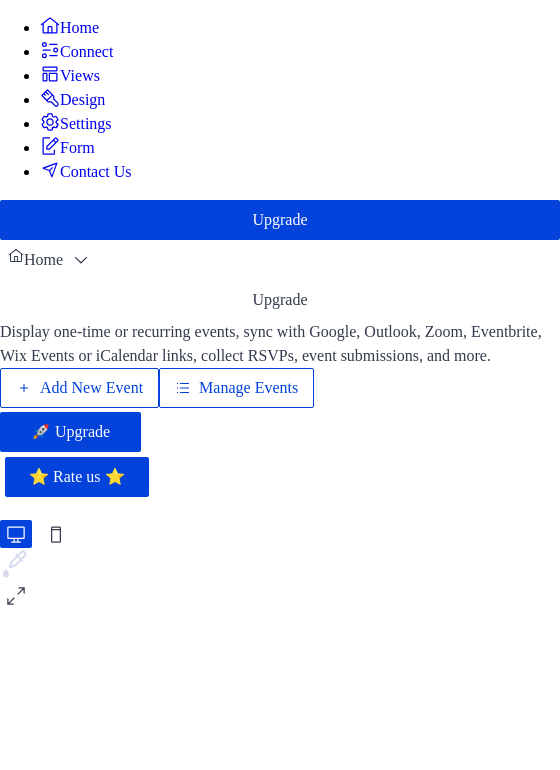 click on "Connect" at bounding box center (76, 51) 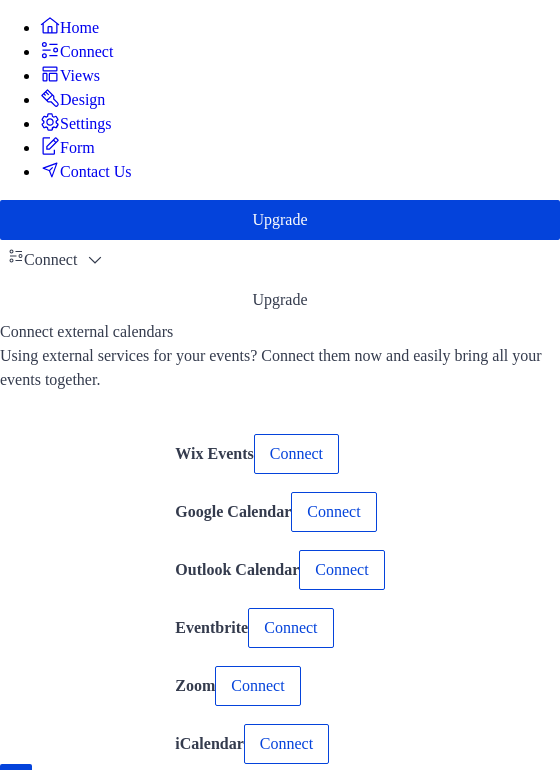click on "Home" at bounding box center (79, 28) 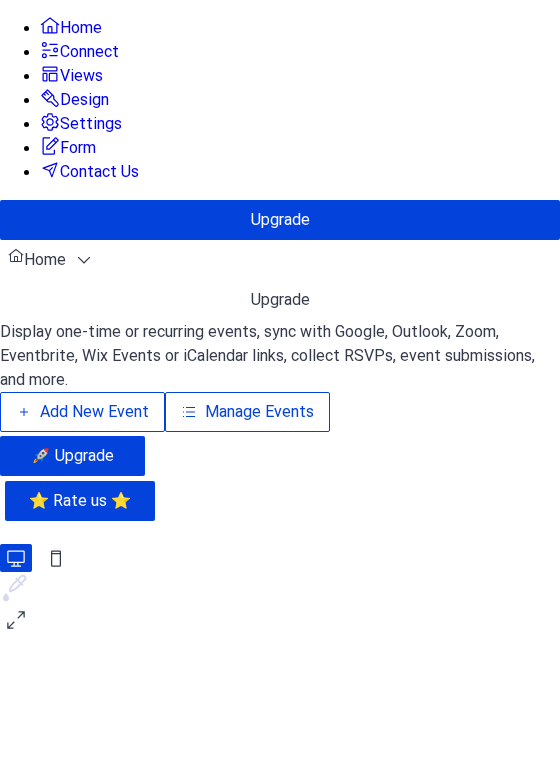 click on "Manage Events" at bounding box center [259, 412] 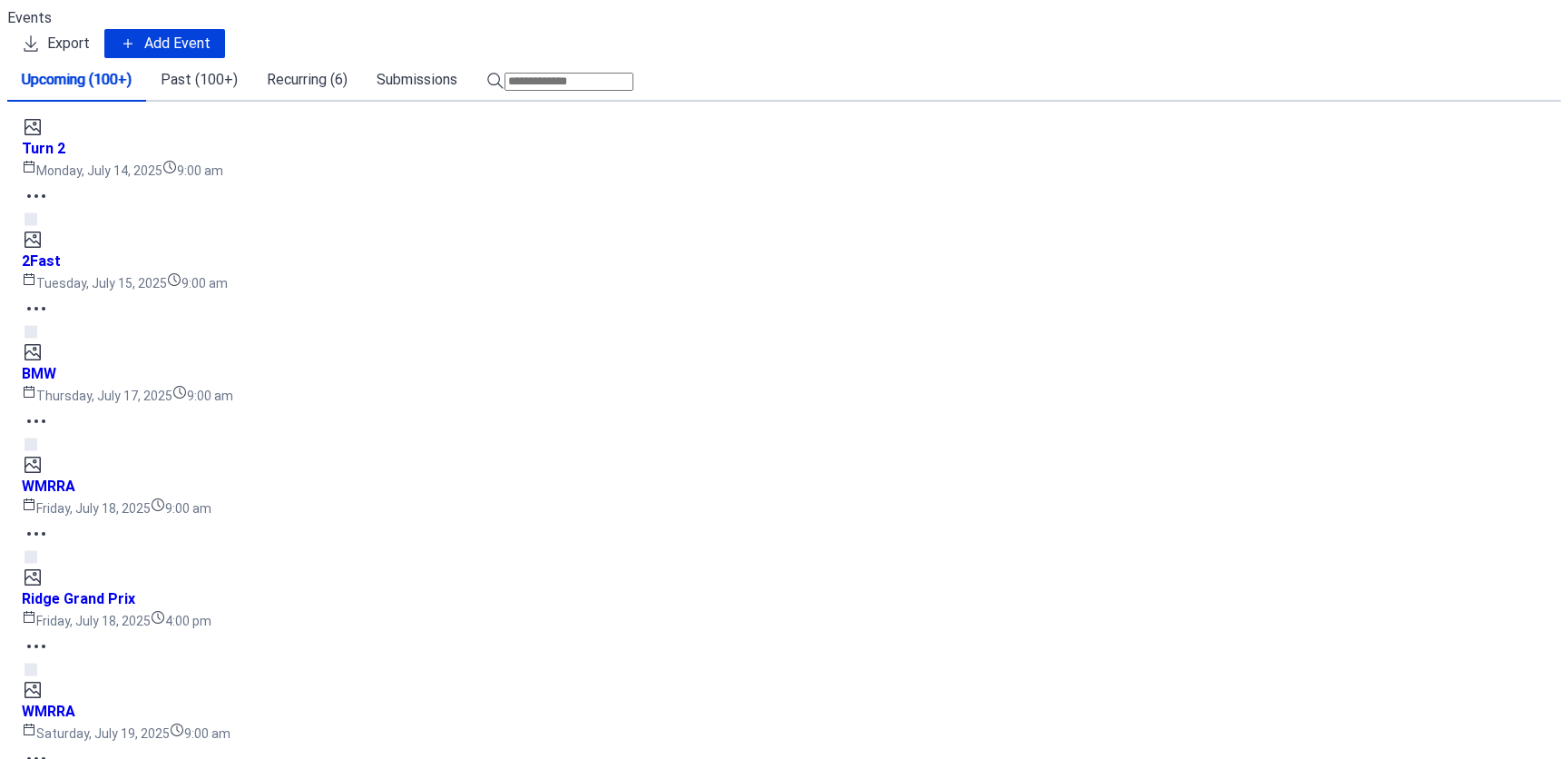 scroll, scrollTop: 0, scrollLeft: 0, axis: both 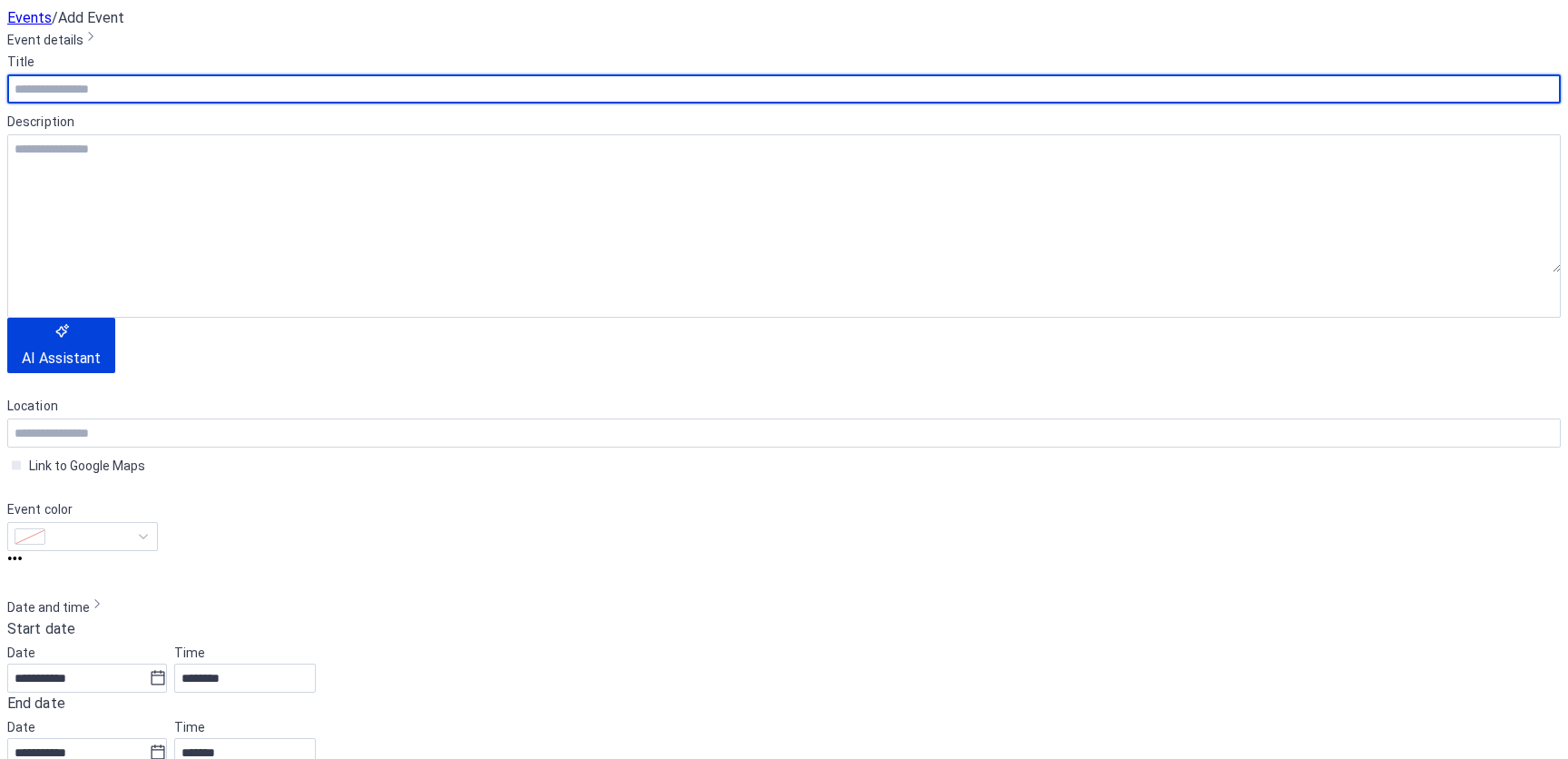 click at bounding box center (784, 89) 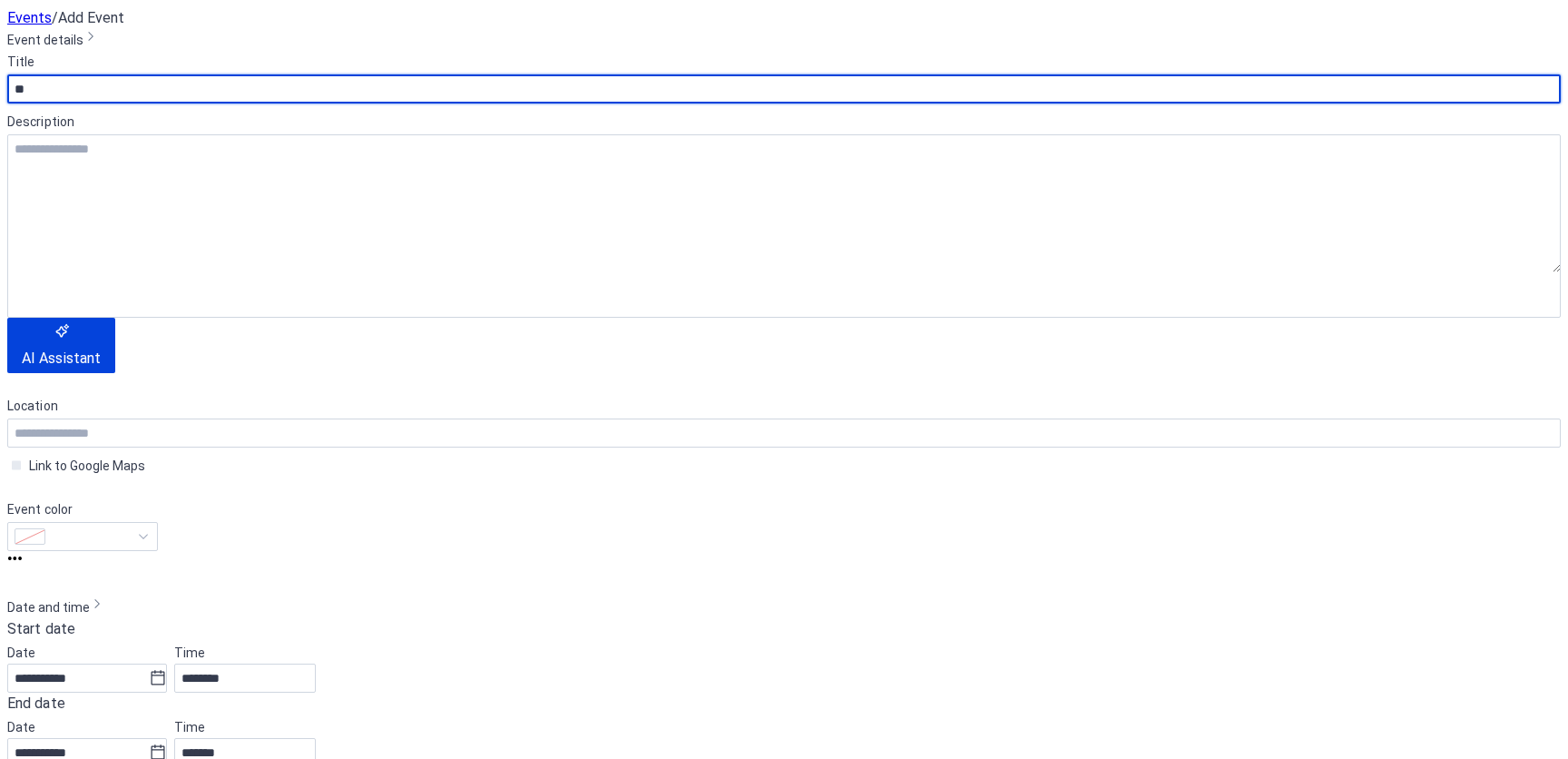 type on "*" 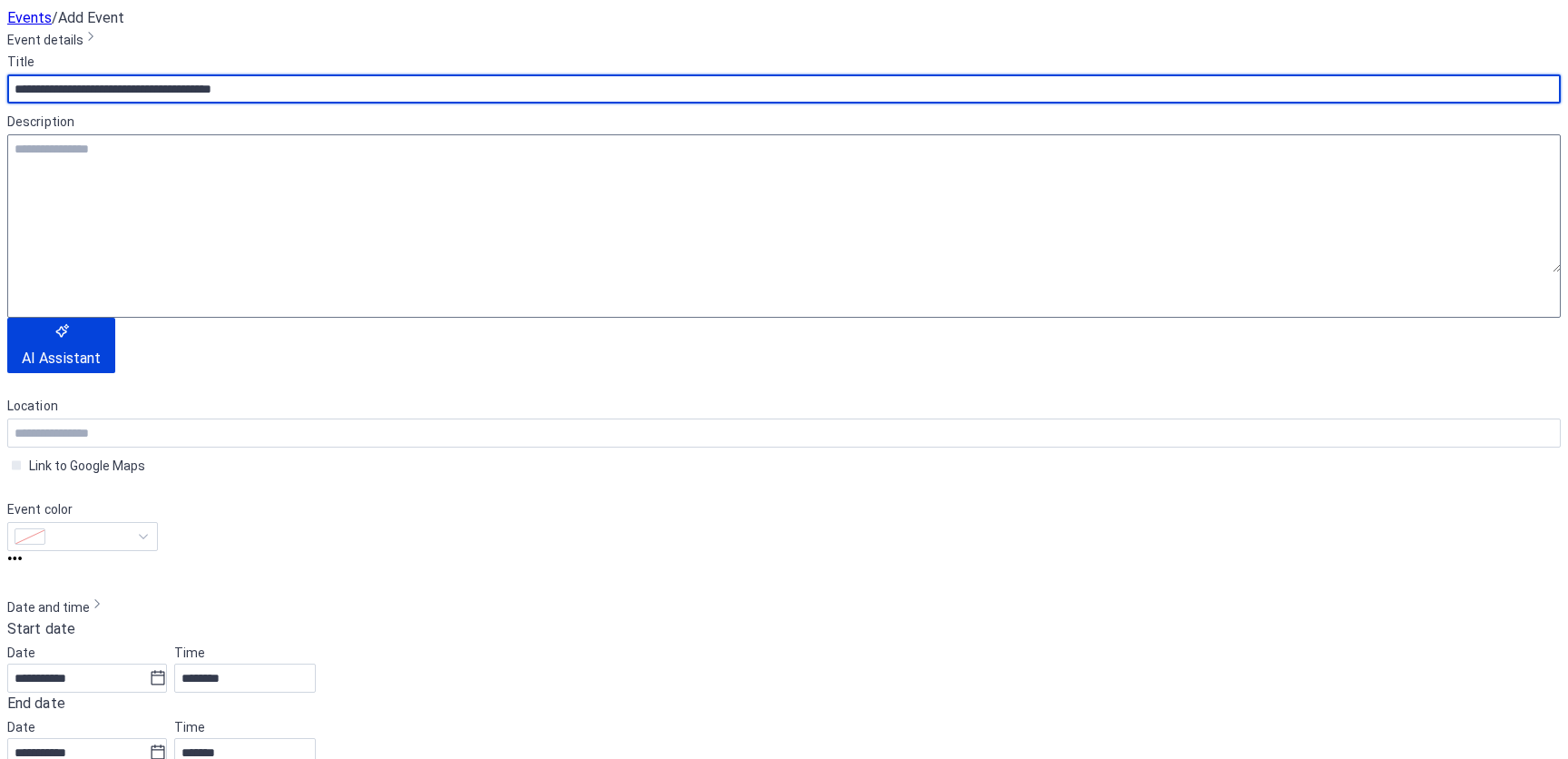 type on "**********" 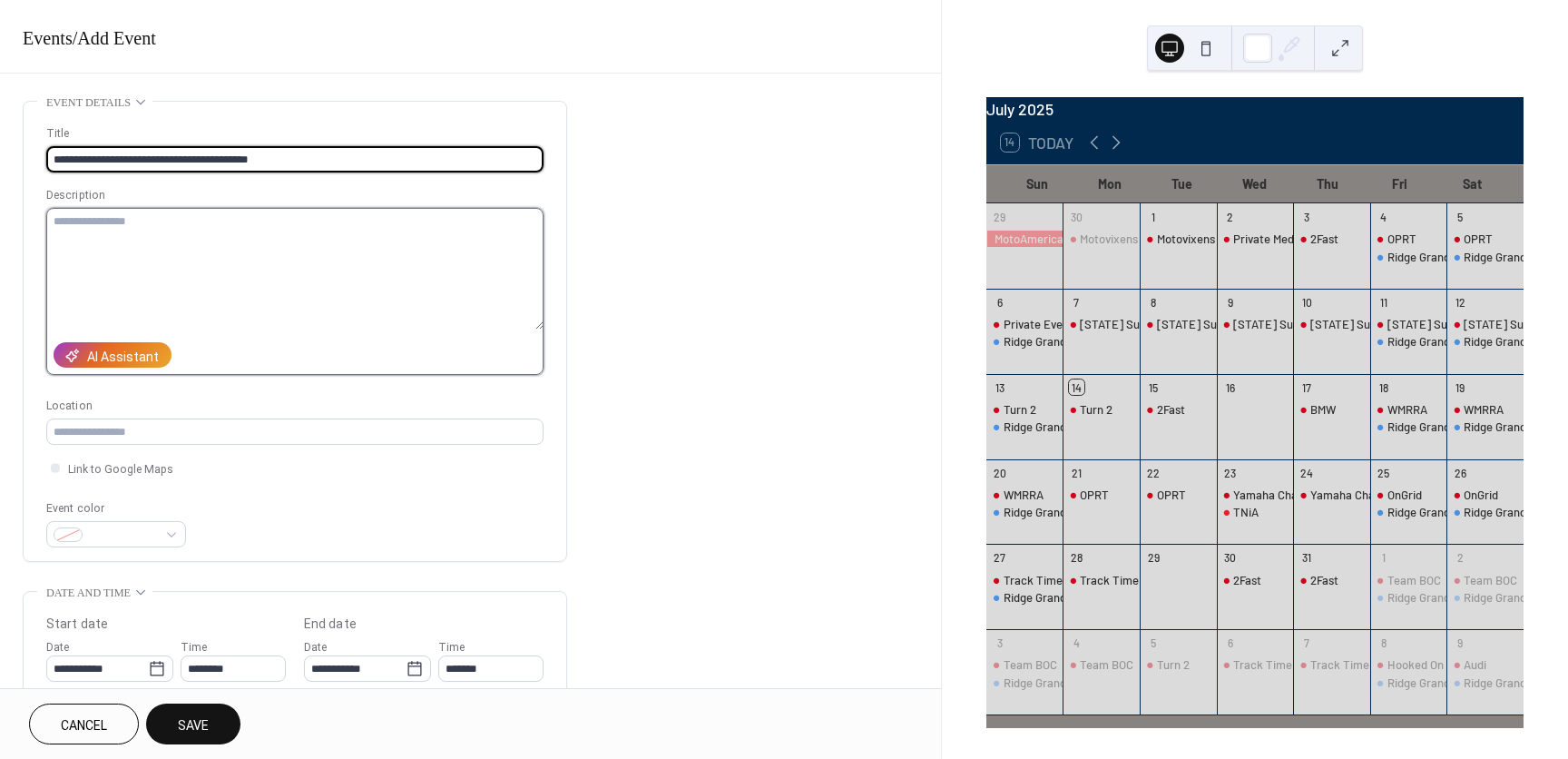 click at bounding box center [295, 269] 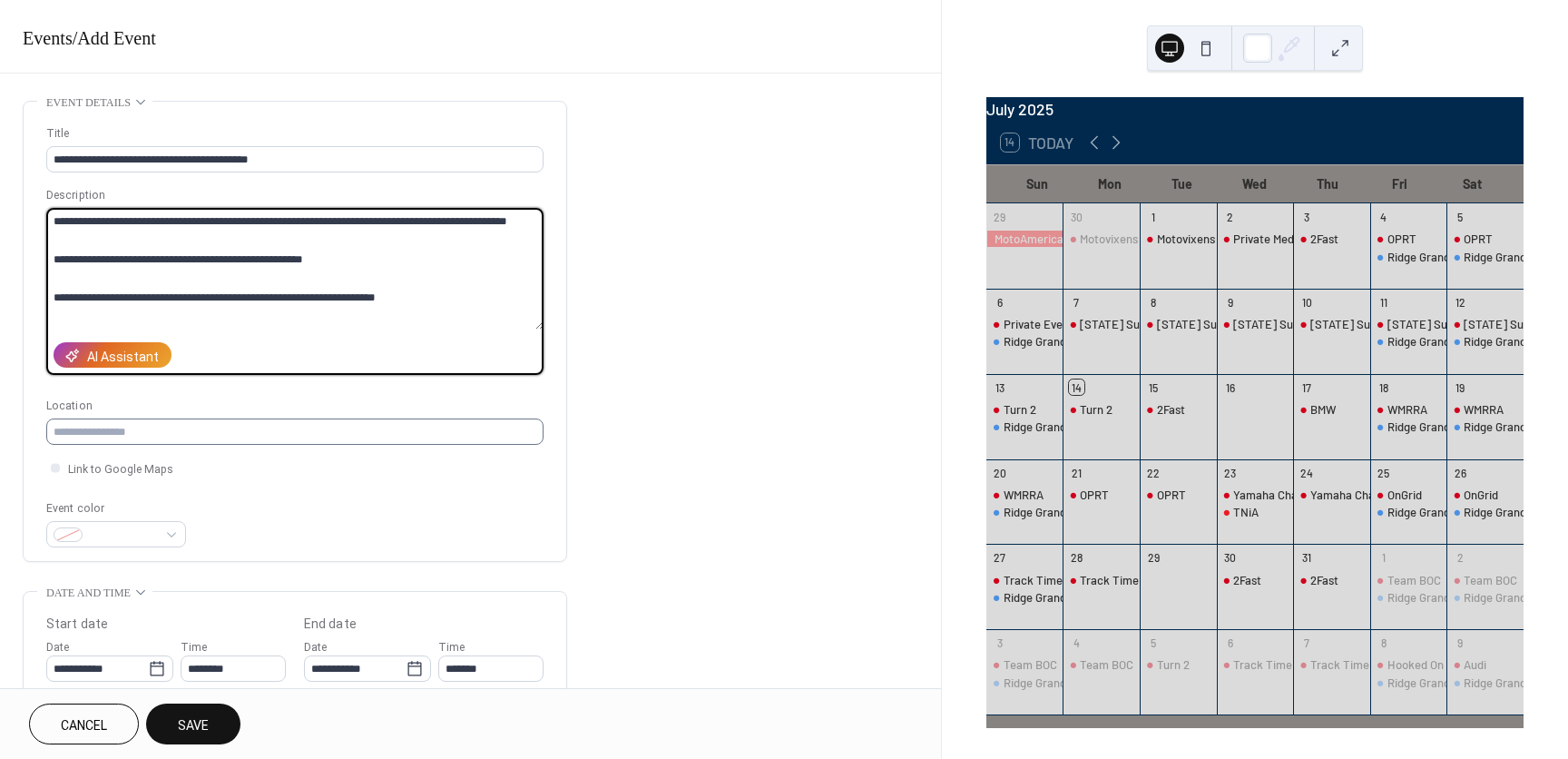 type on "**********" 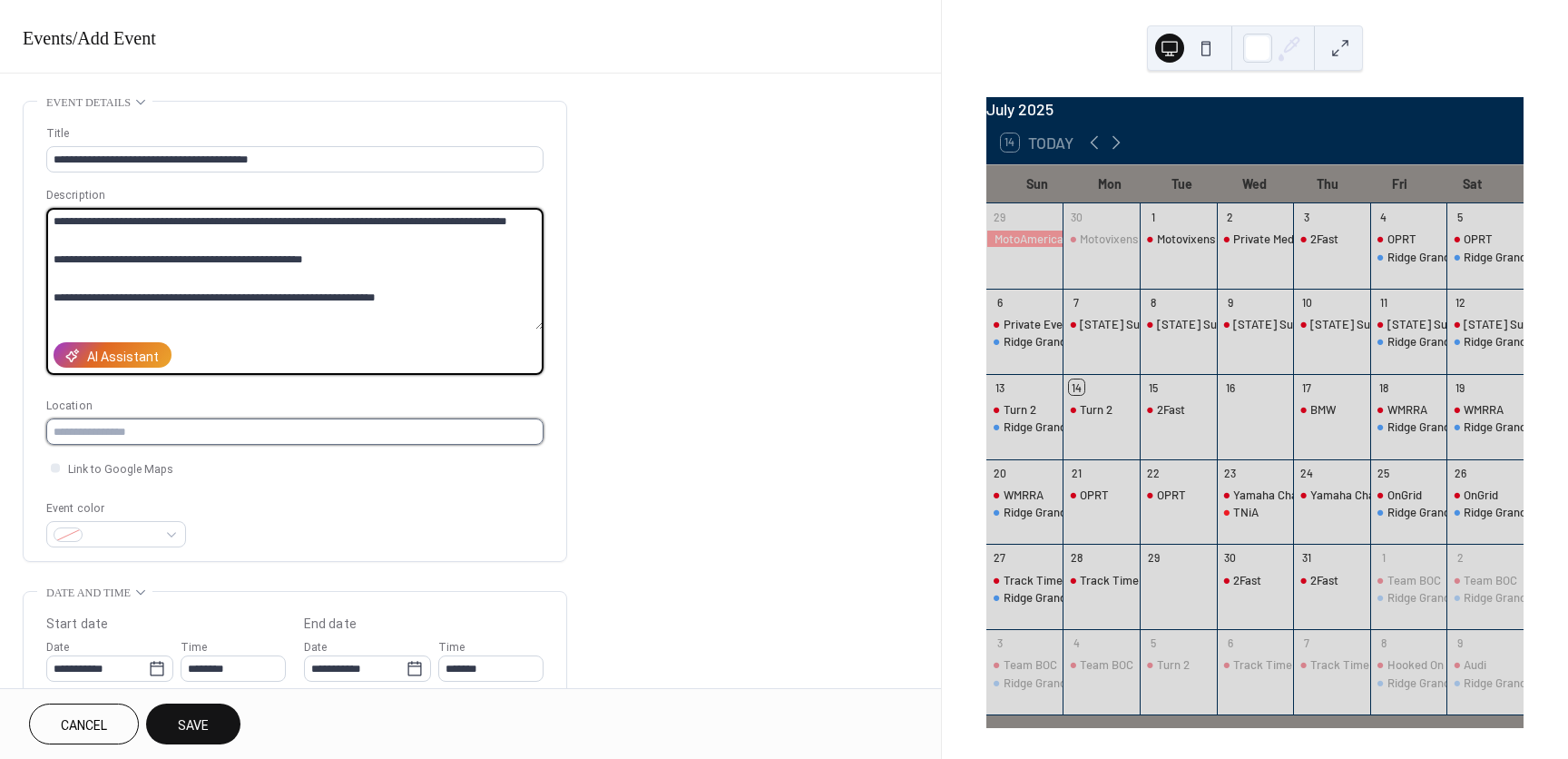 click at bounding box center (295, 431) 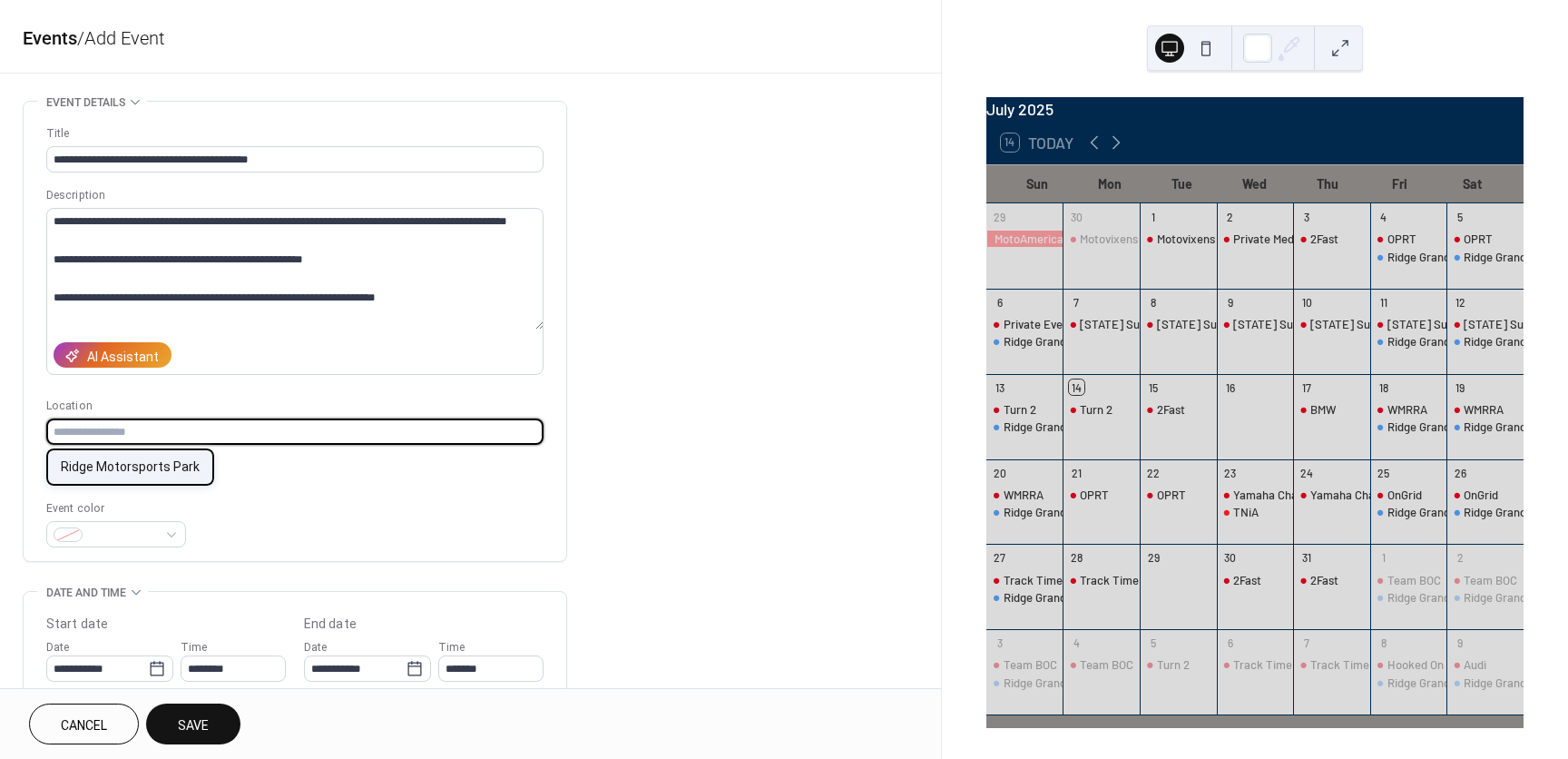 click on "Ridge Motorsports Park" at bounding box center [130, 467] 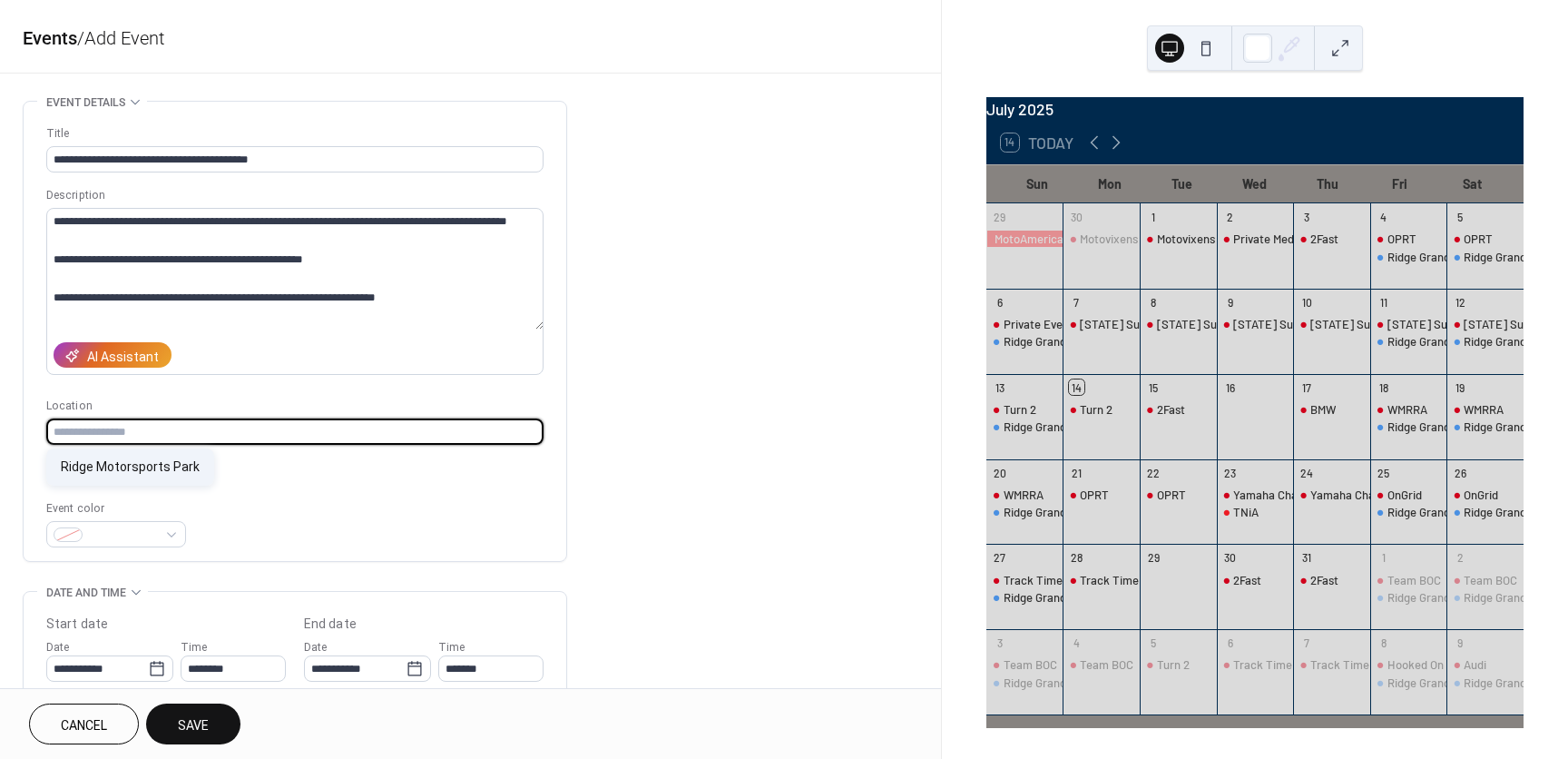 type on "**********" 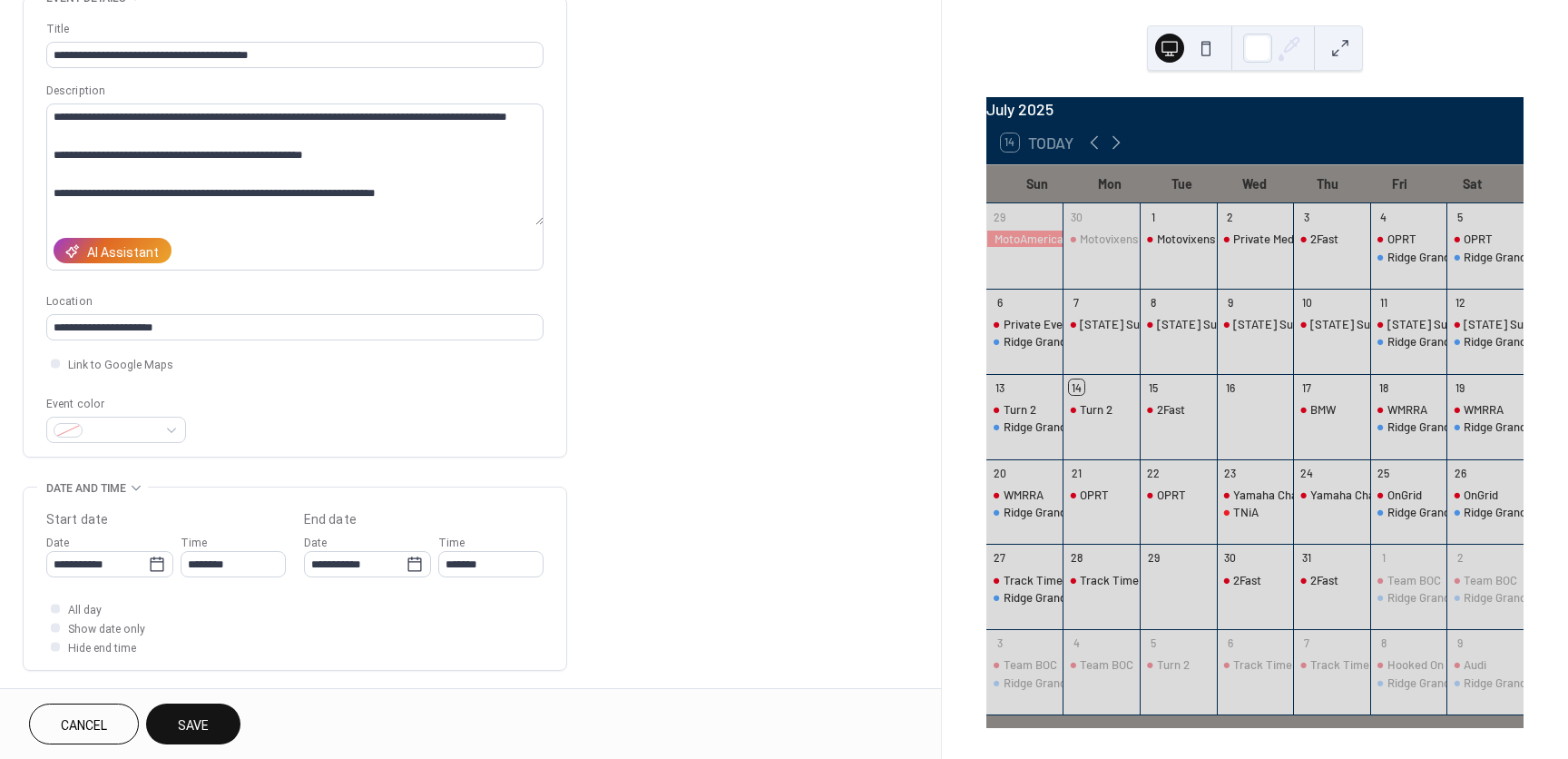 scroll, scrollTop: 182, scrollLeft: 0, axis: vertical 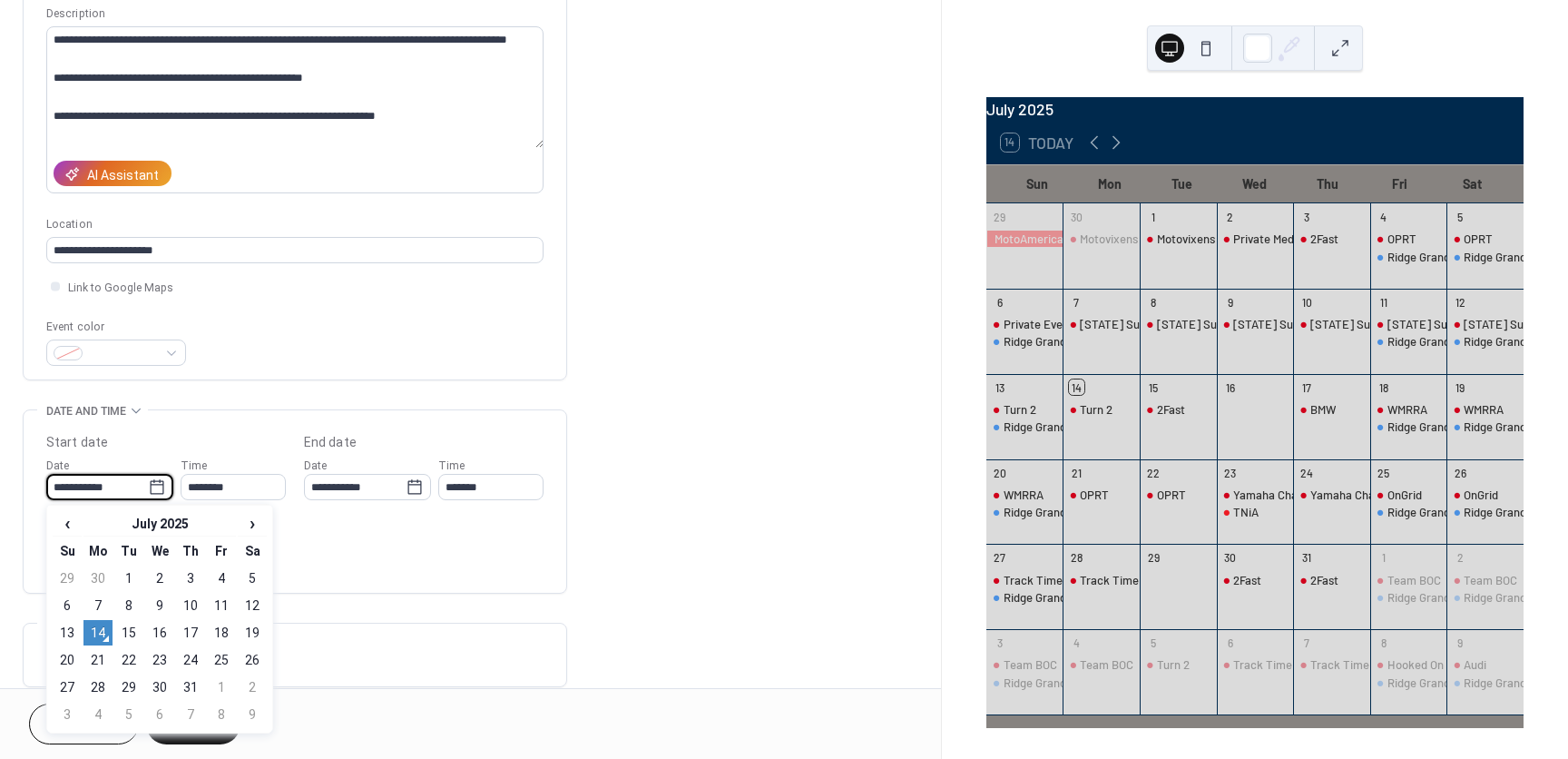 click on "**********" at bounding box center [97, 487] 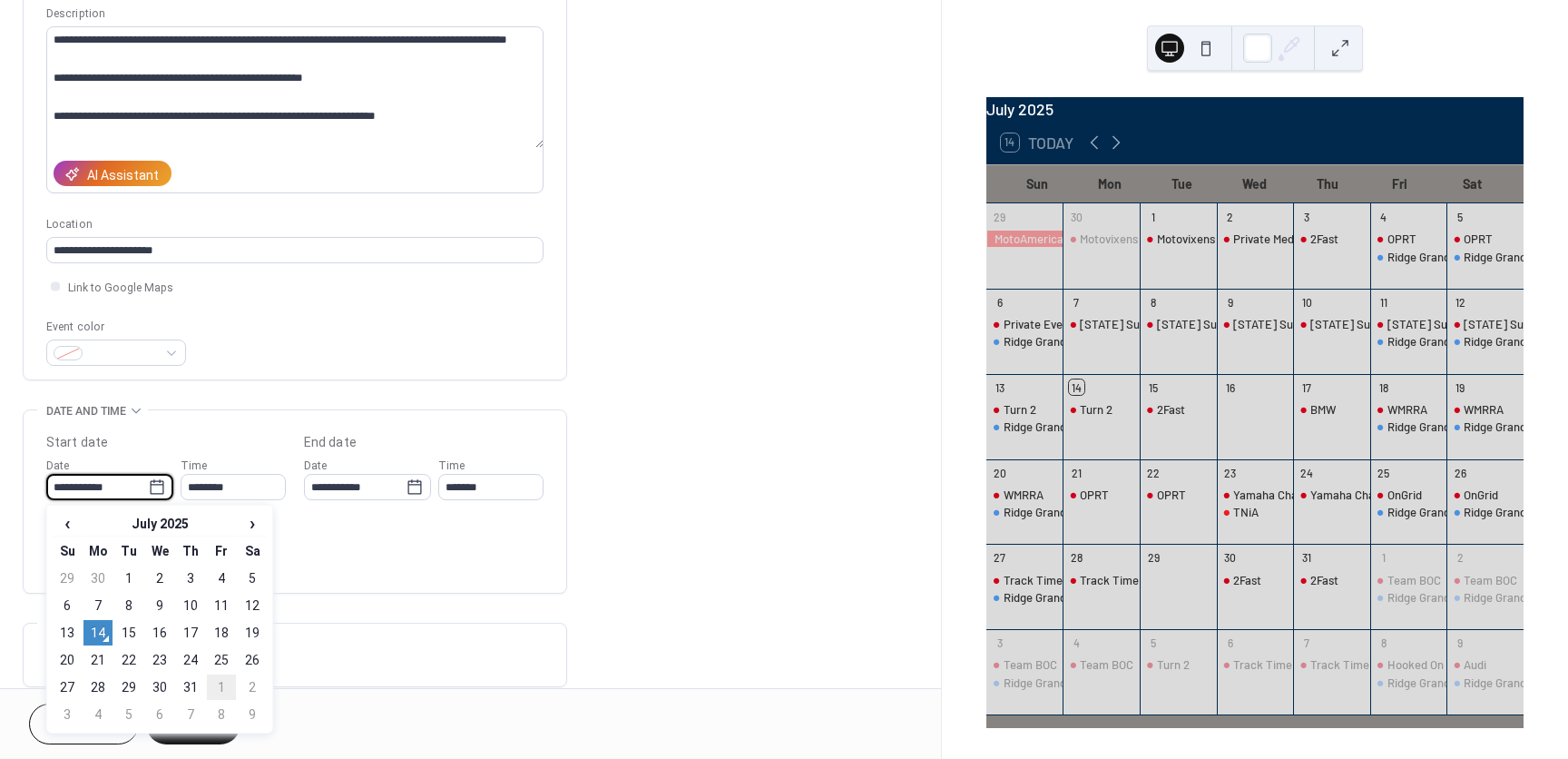 click on "1" at bounding box center (221, 687) 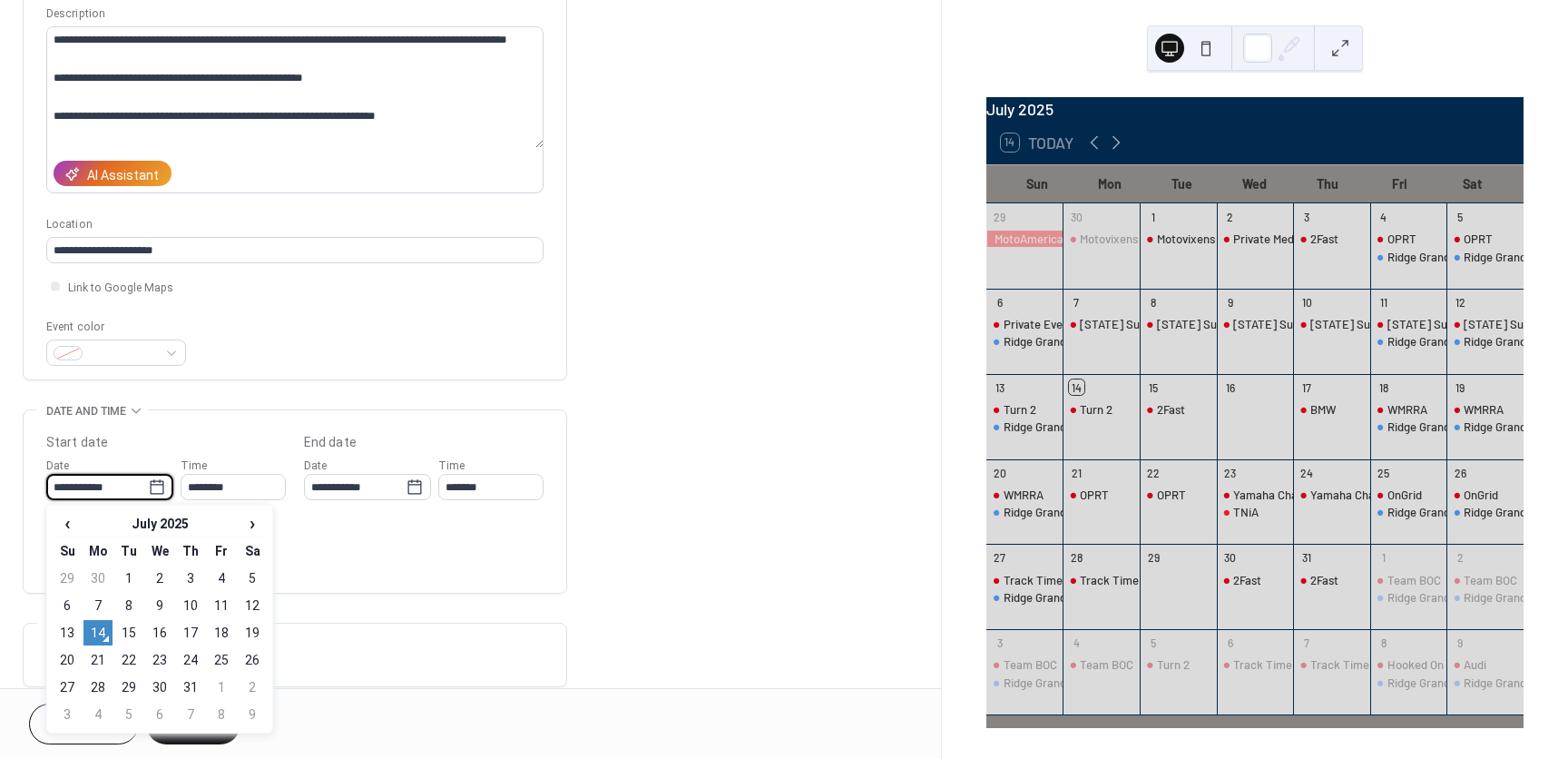 type on "**********" 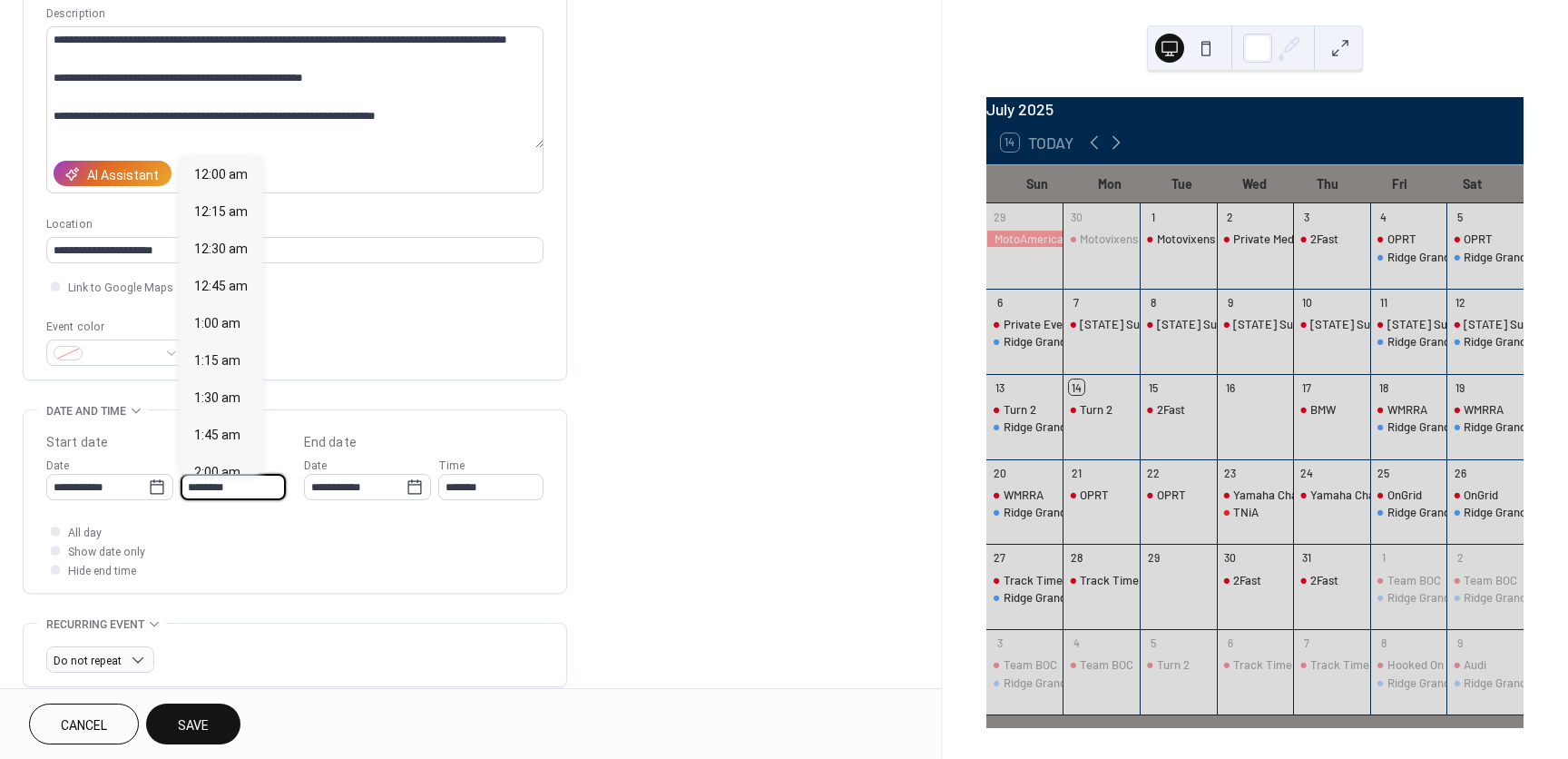 click on "********" at bounding box center [233, 487] 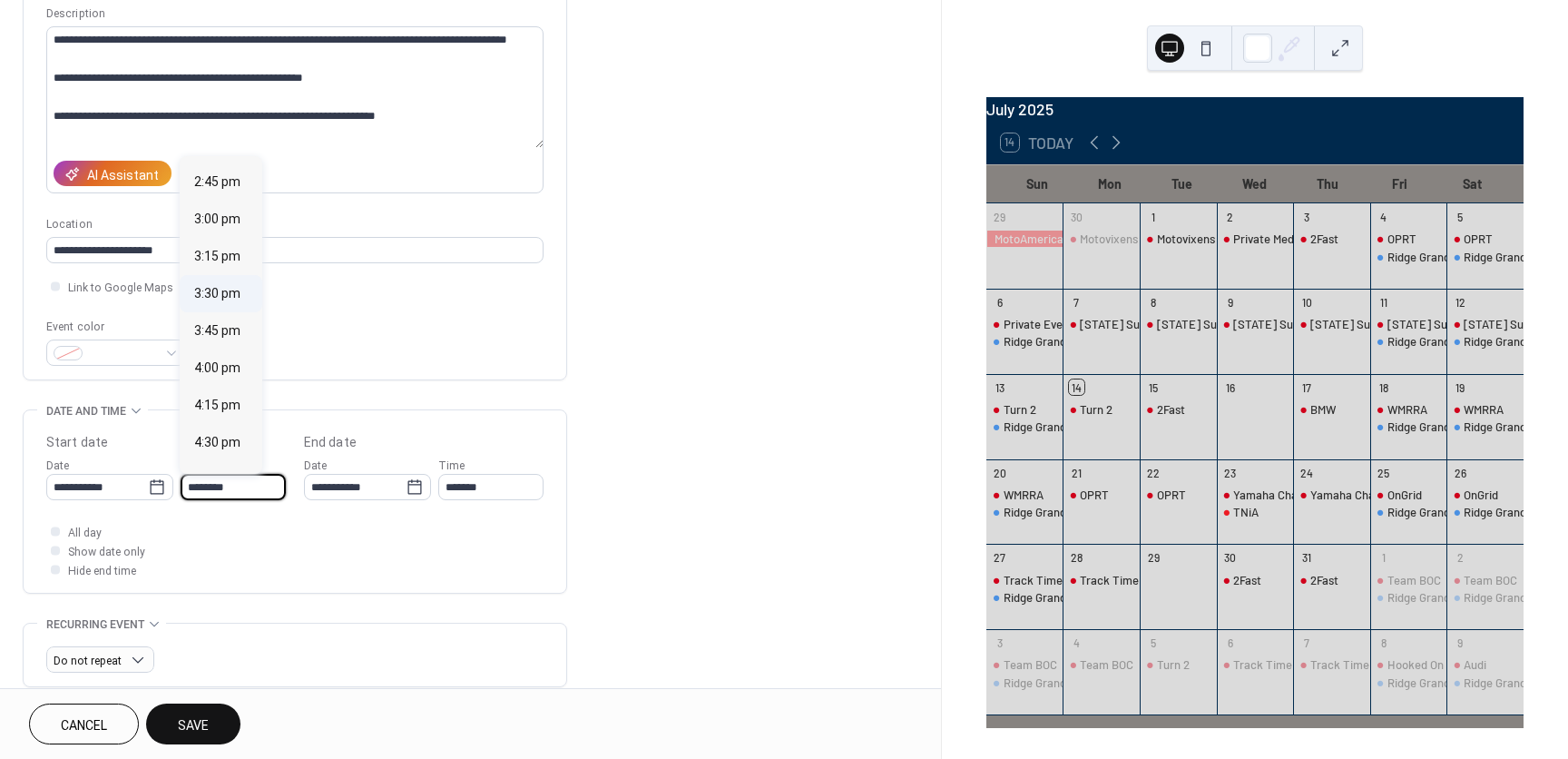 scroll, scrollTop: 2241, scrollLeft: 0, axis: vertical 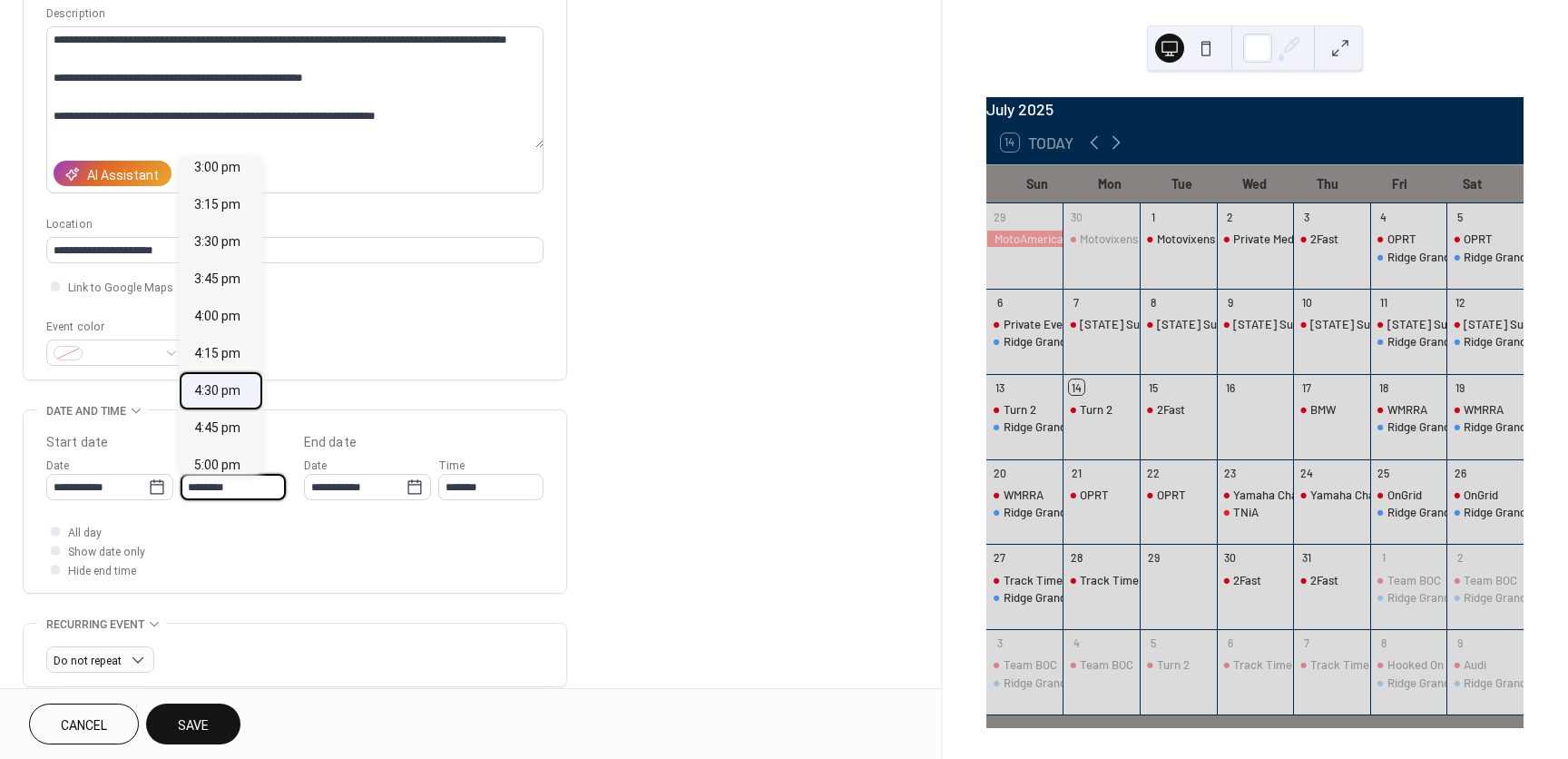 click on "4:30 pm" at bounding box center [217, 390] 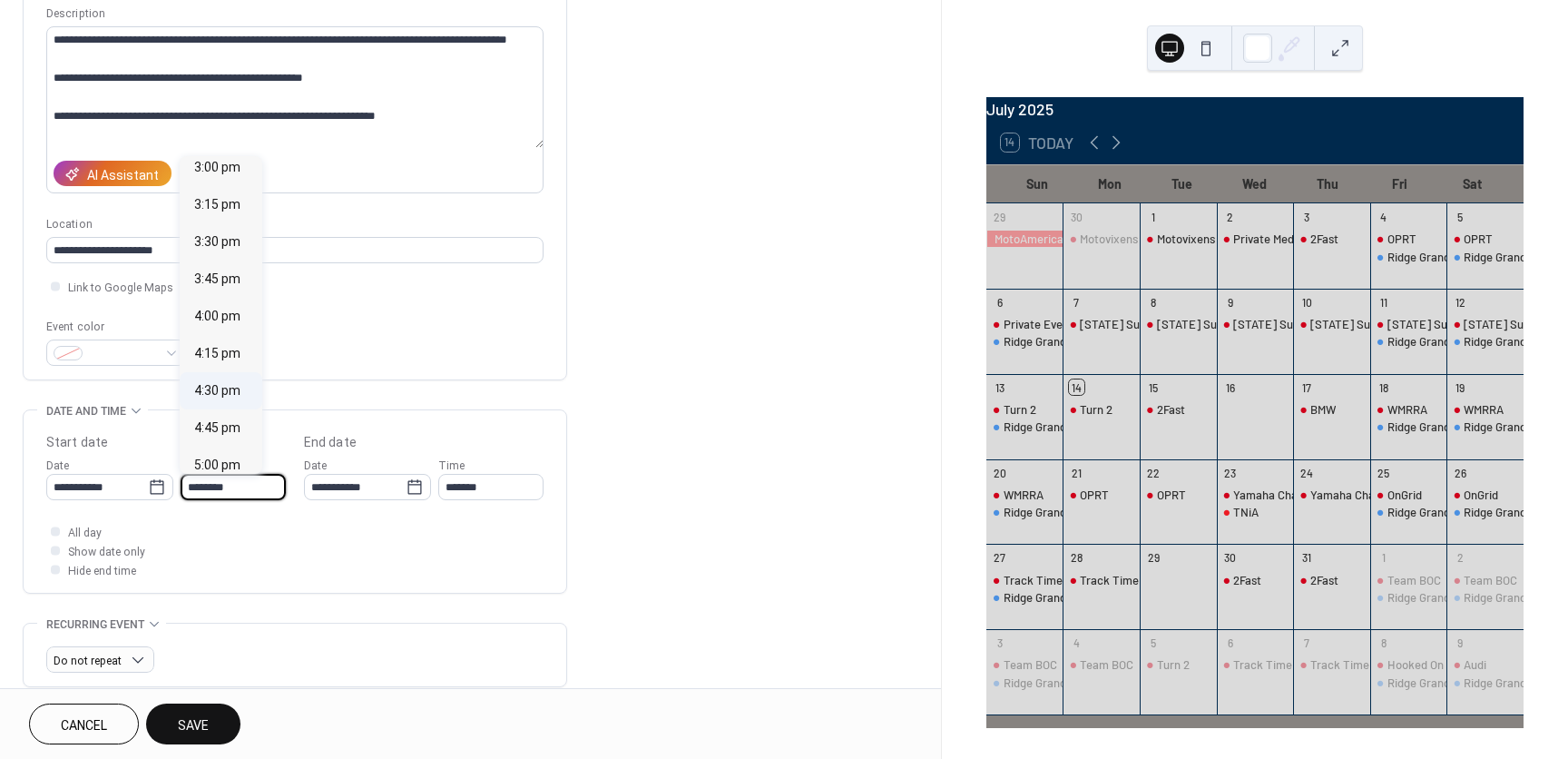 type on "*******" 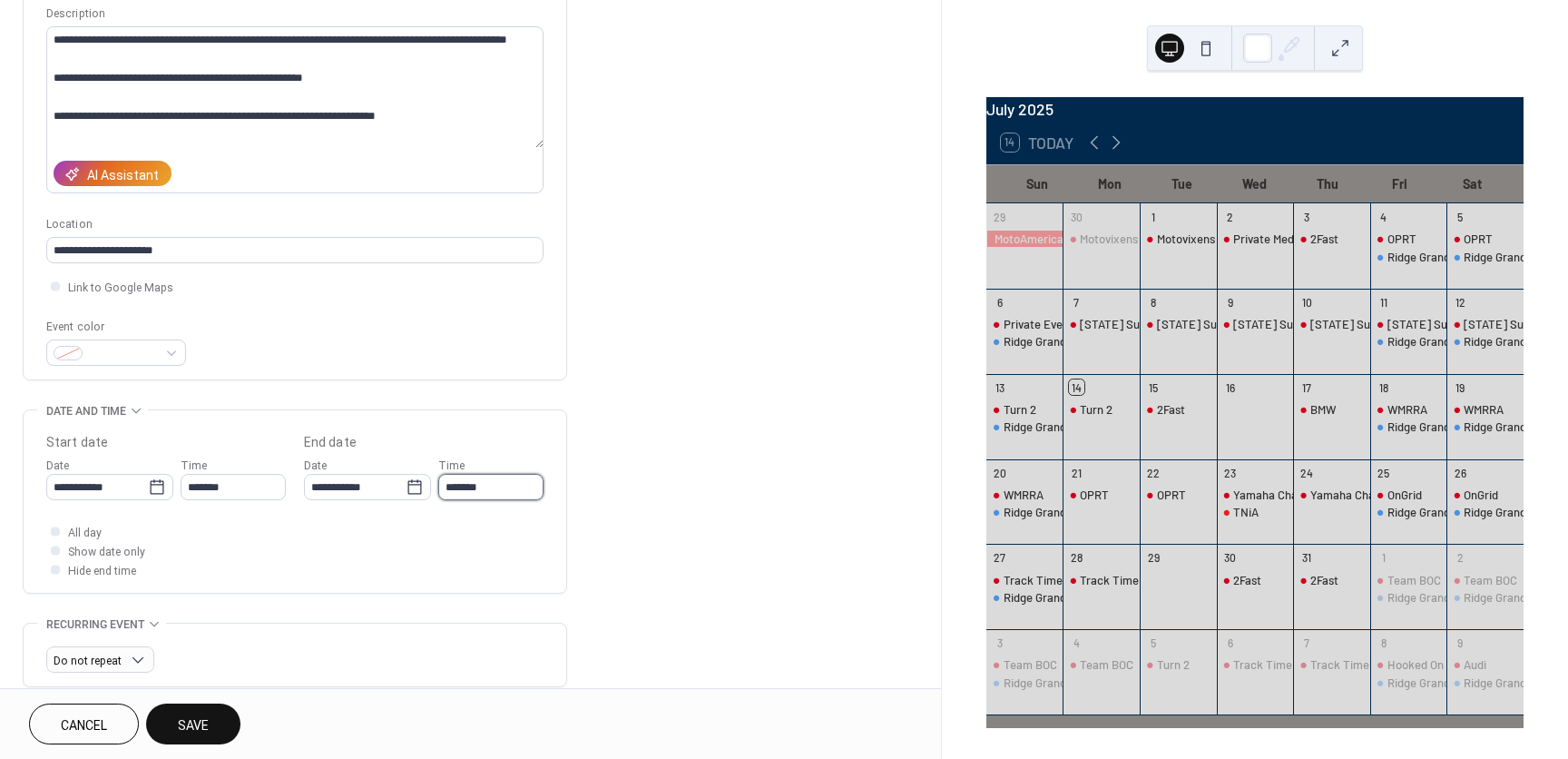 click on "*******" at bounding box center (491, 487) 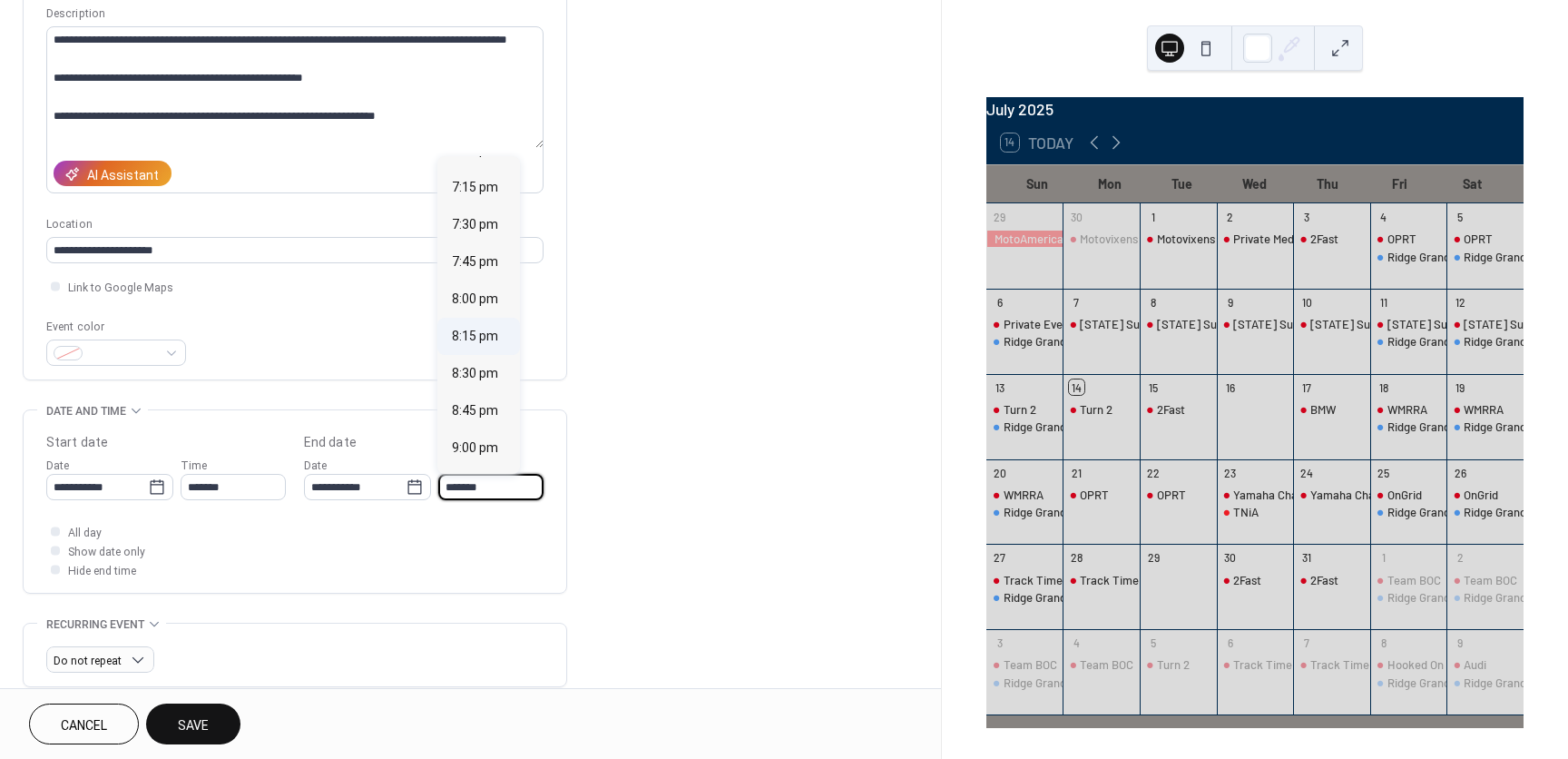 scroll, scrollTop: 363, scrollLeft: 0, axis: vertical 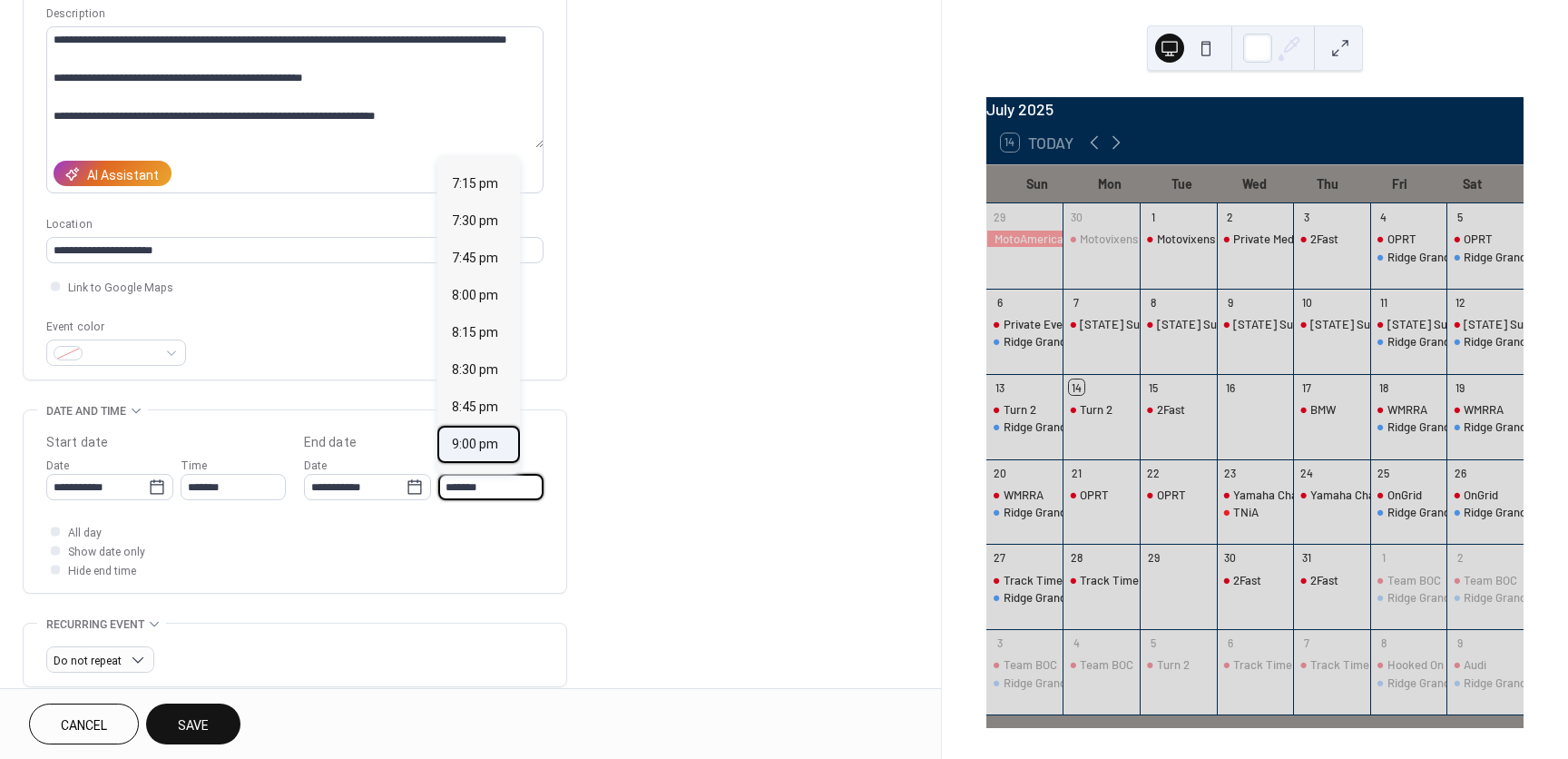click on "9:00 pm" at bounding box center [475, 444] 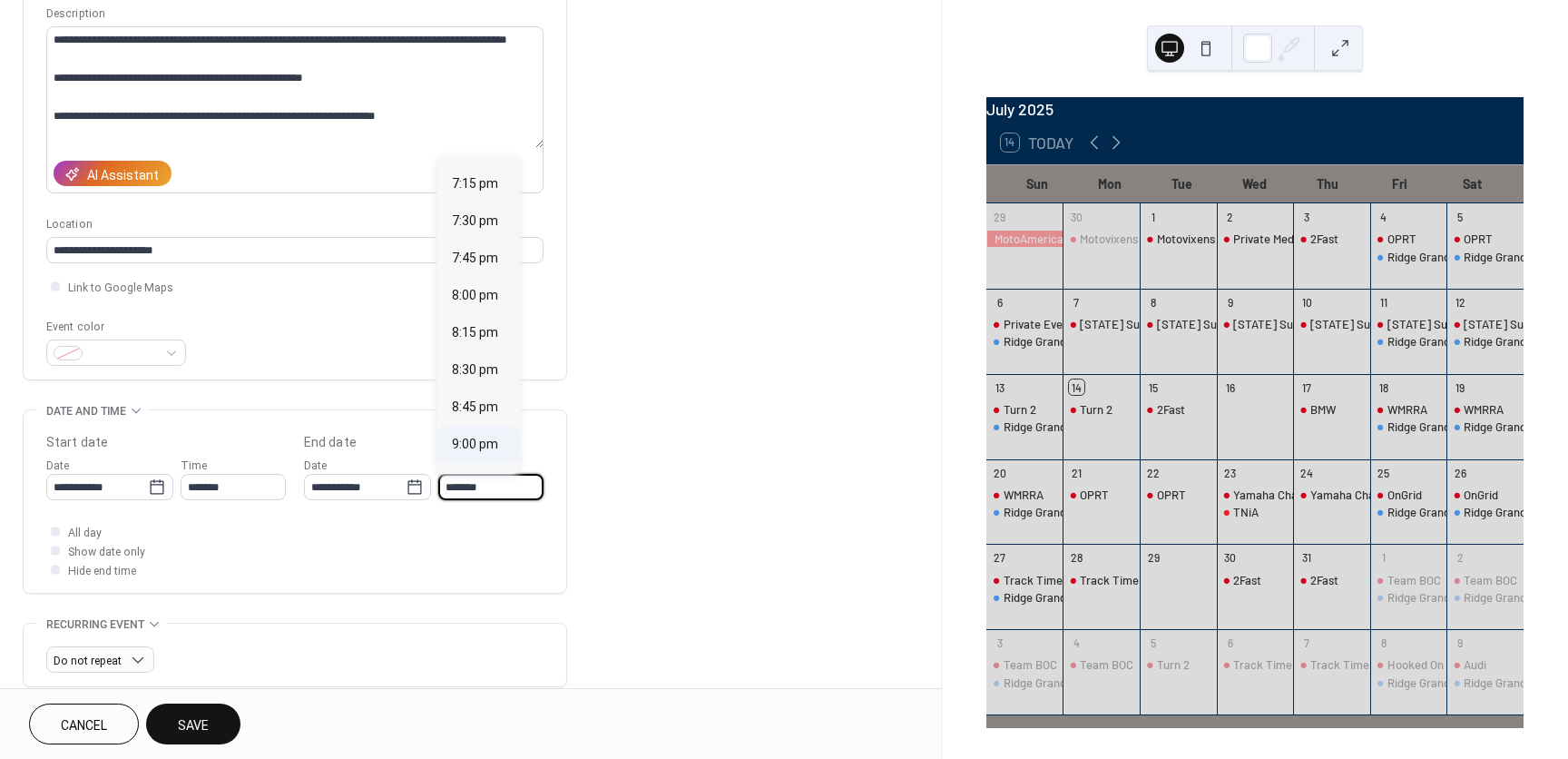 type on "*******" 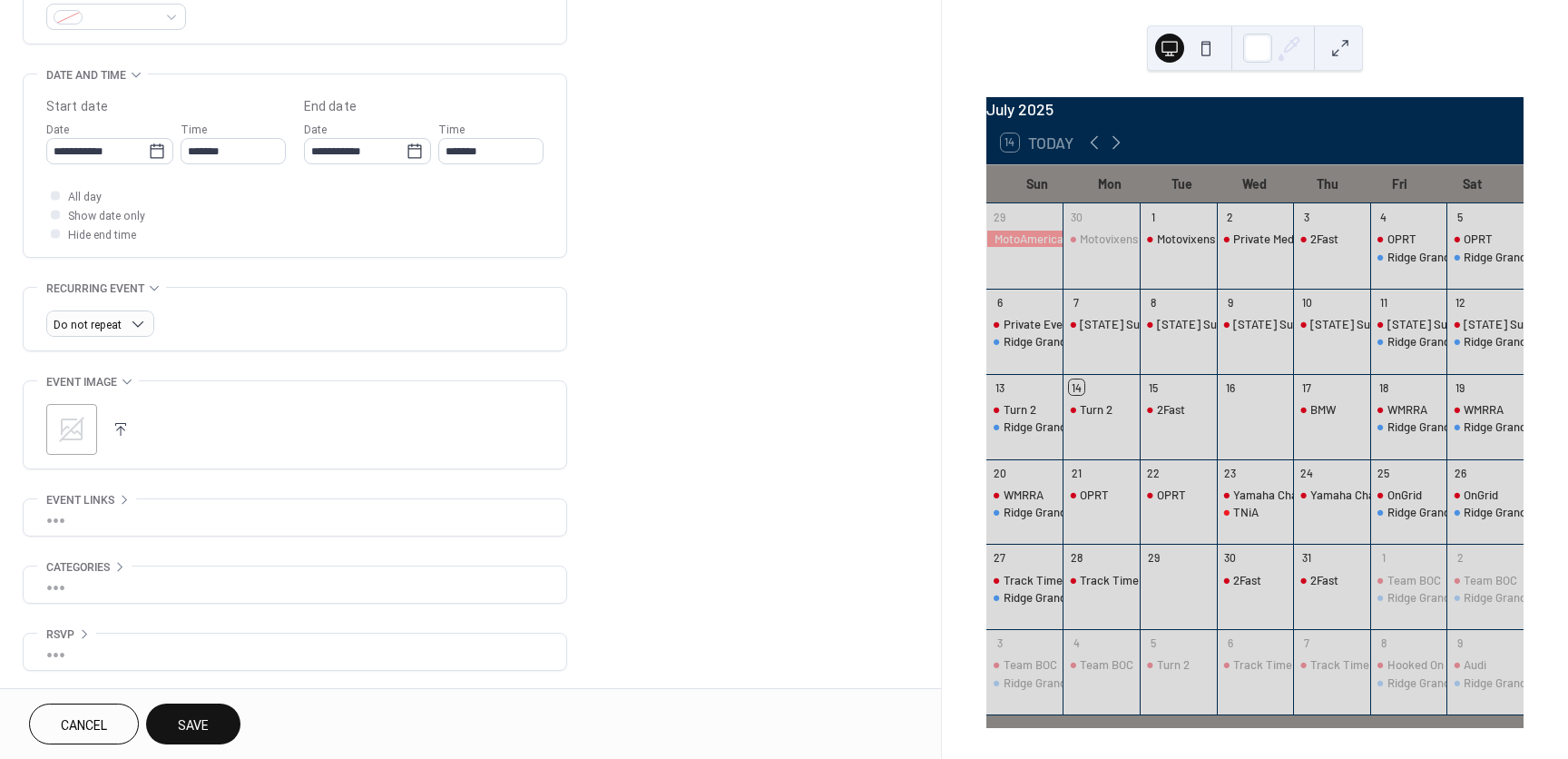 scroll, scrollTop: 518, scrollLeft: 0, axis: vertical 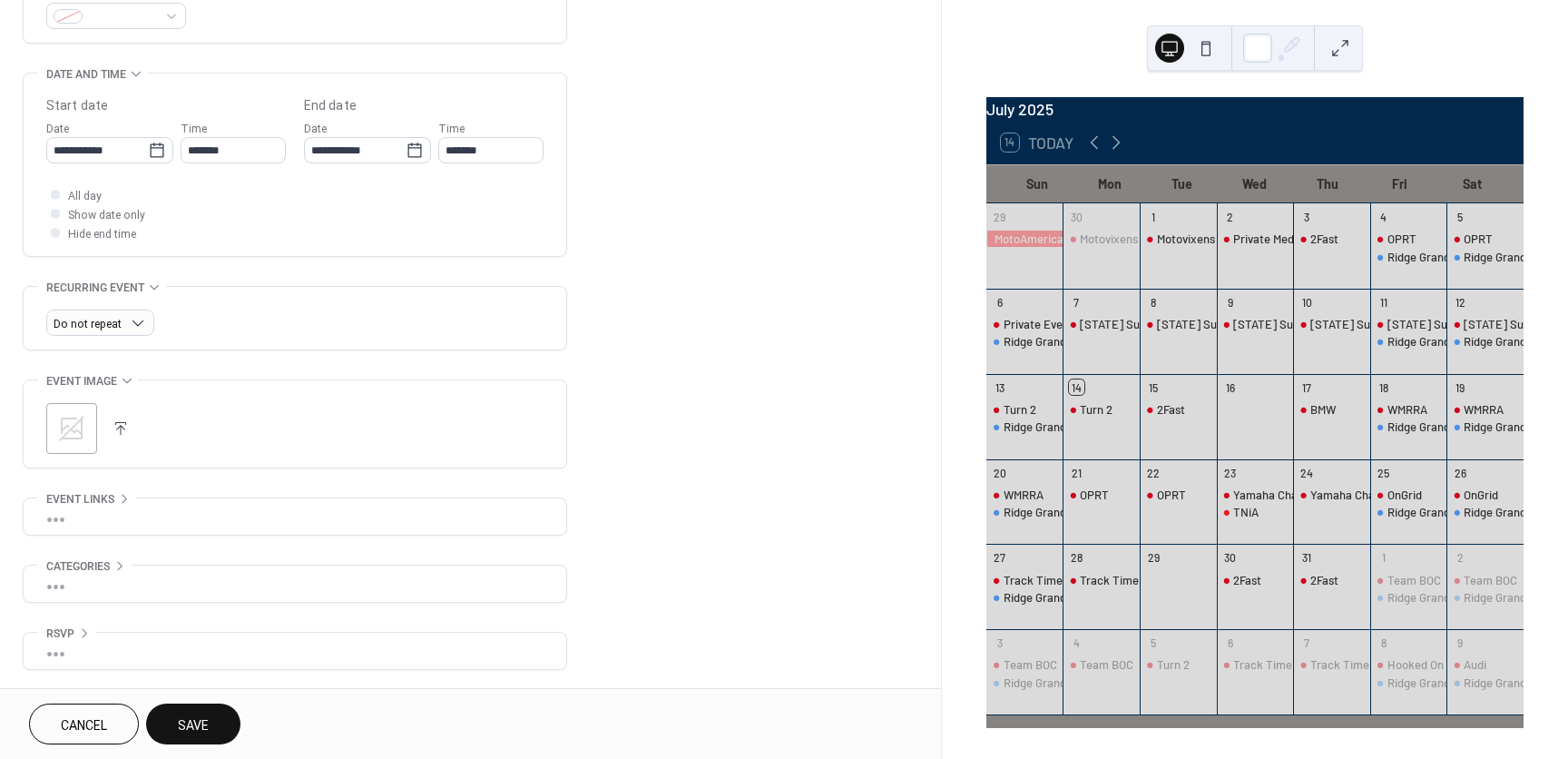 click 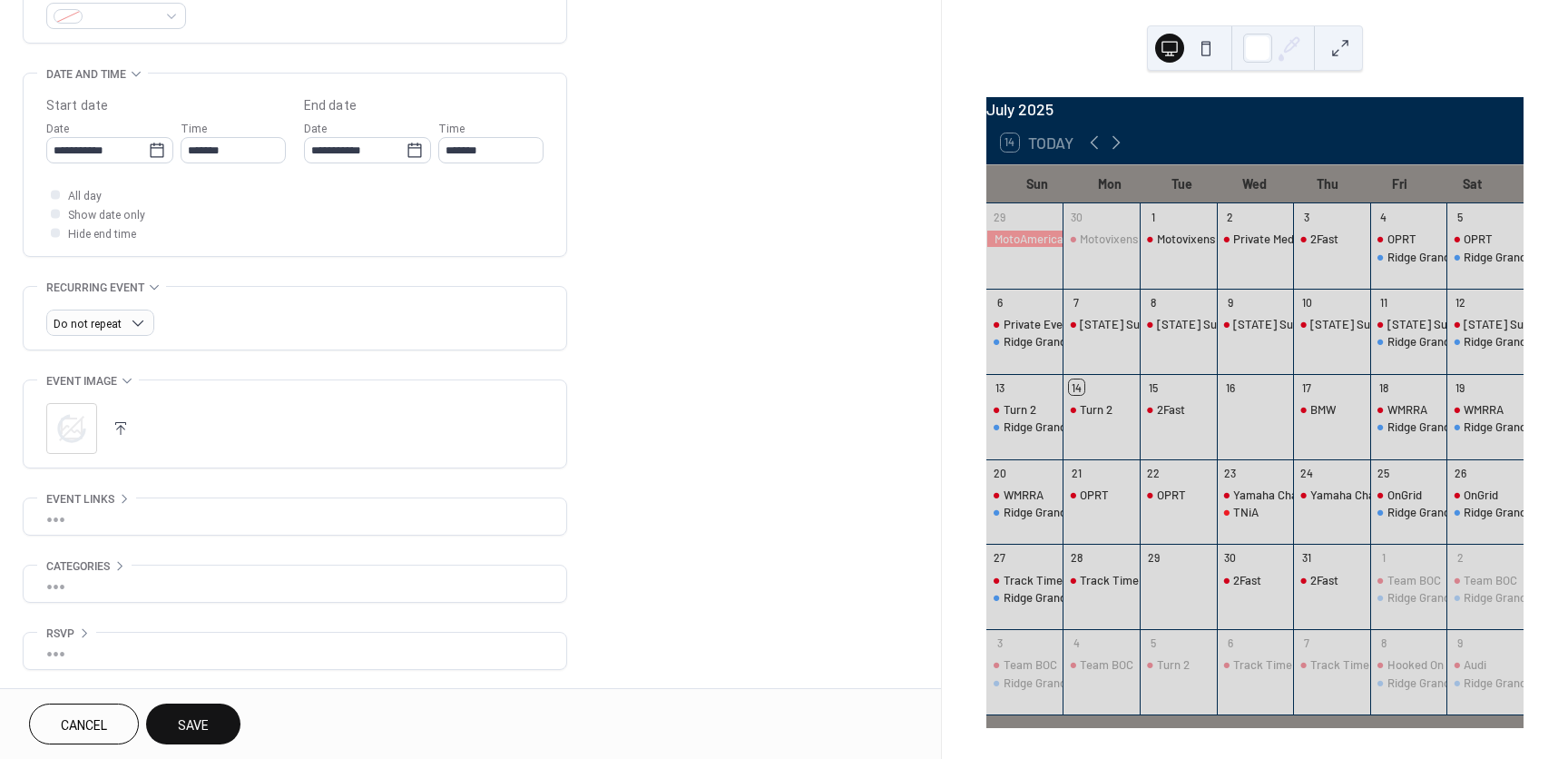 click on "•••" at bounding box center (295, 517) 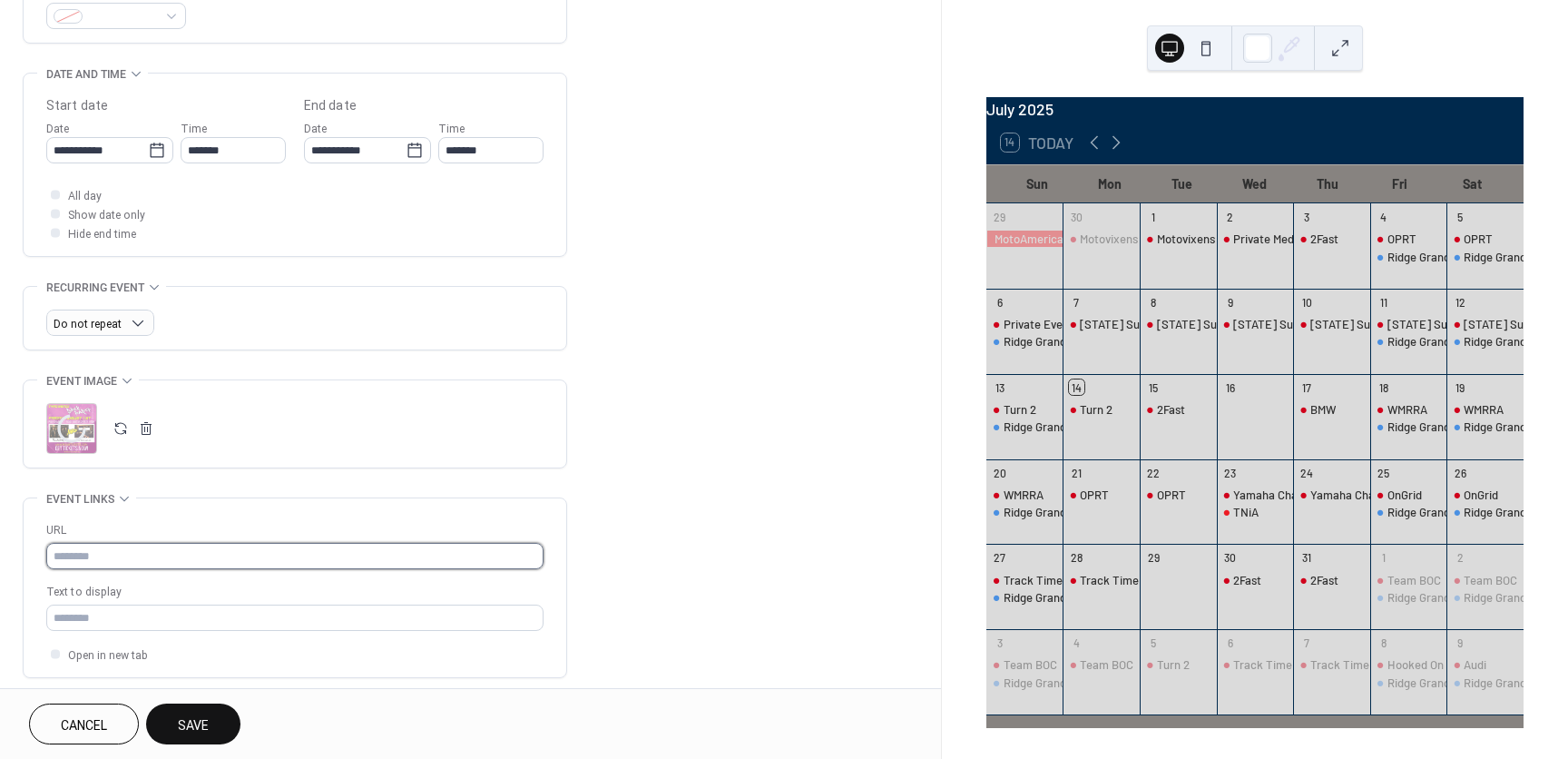 click at bounding box center (295, 556) 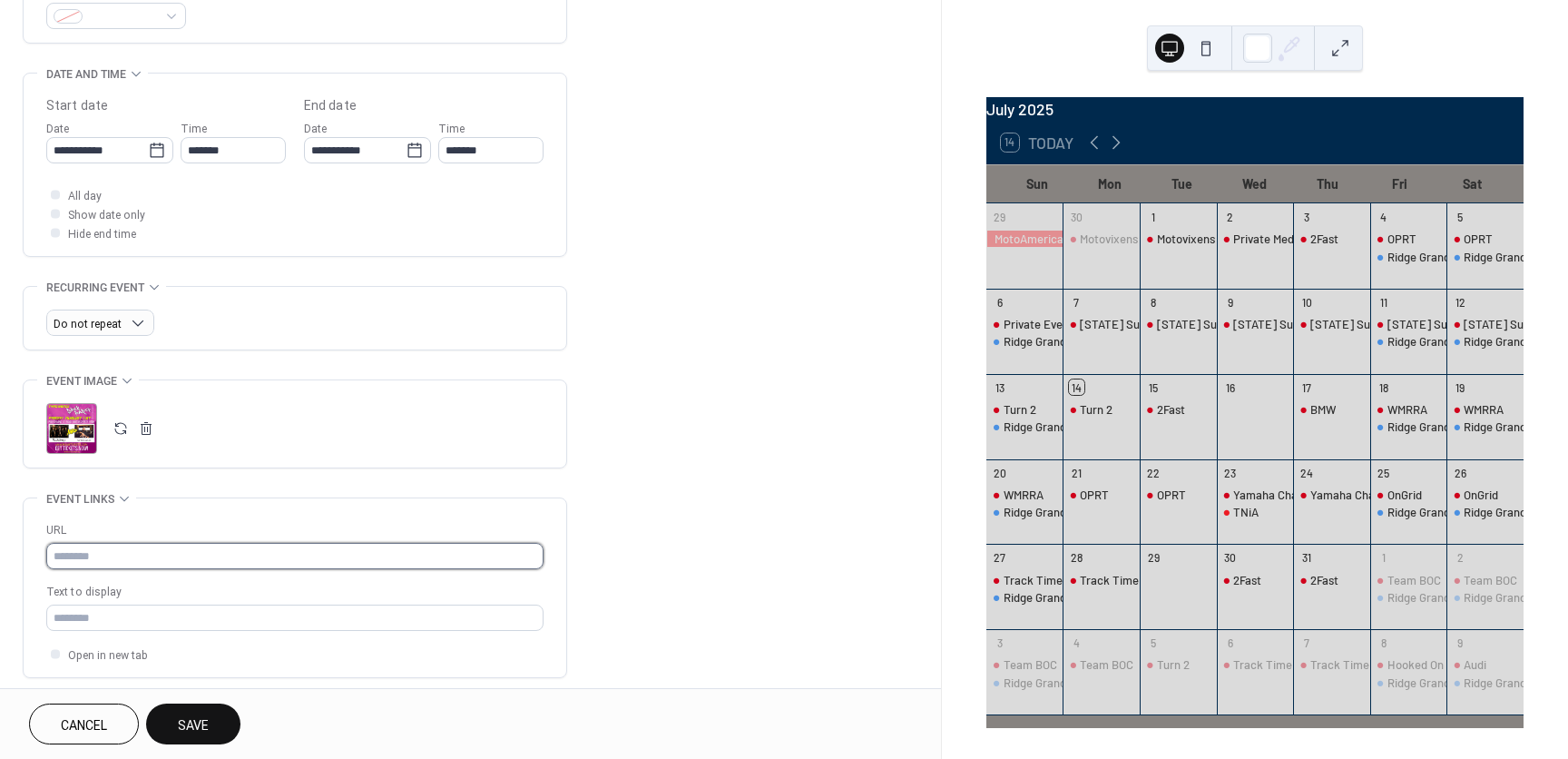 click at bounding box center (295, 556) 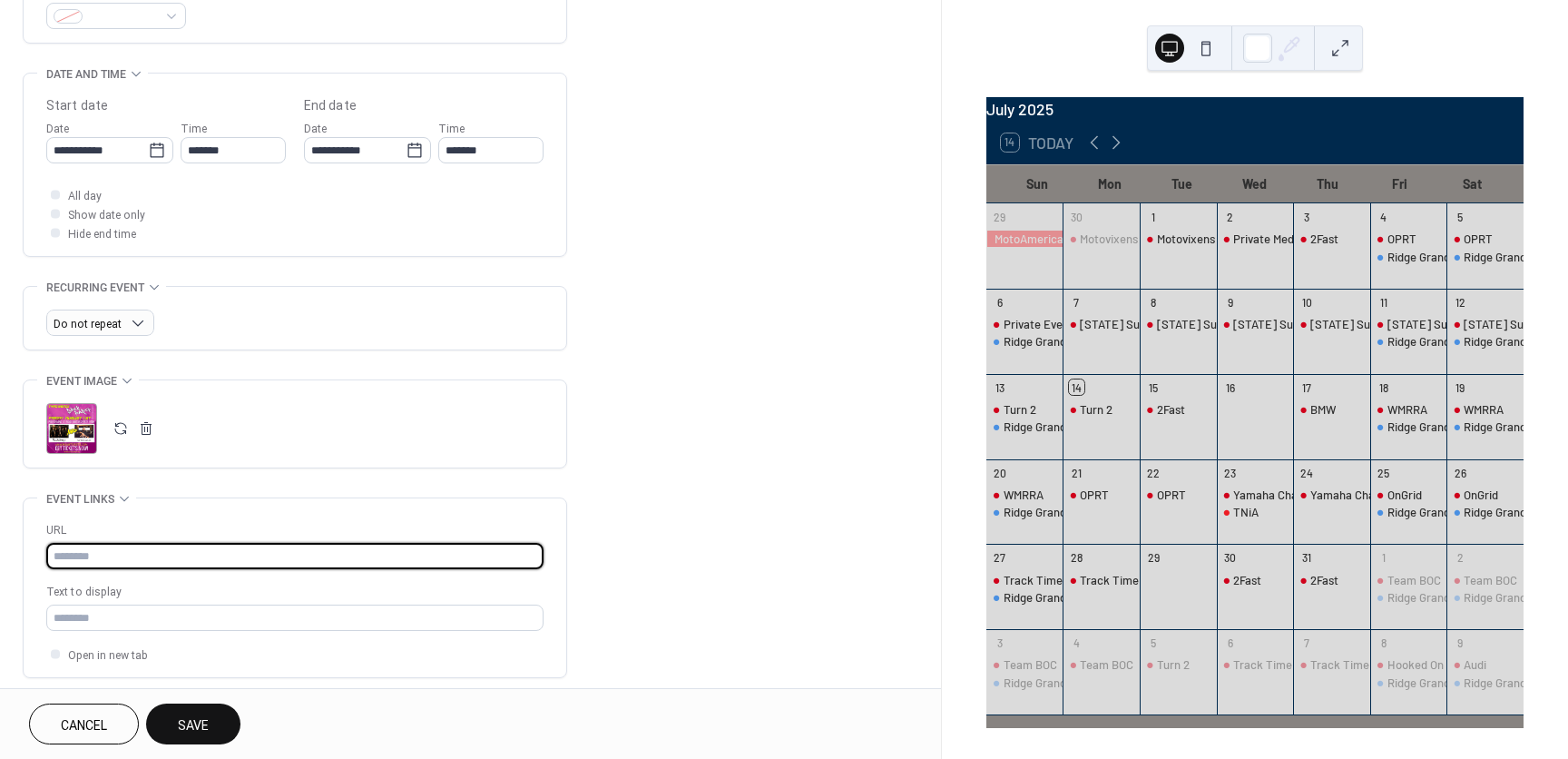 paste on "**********" 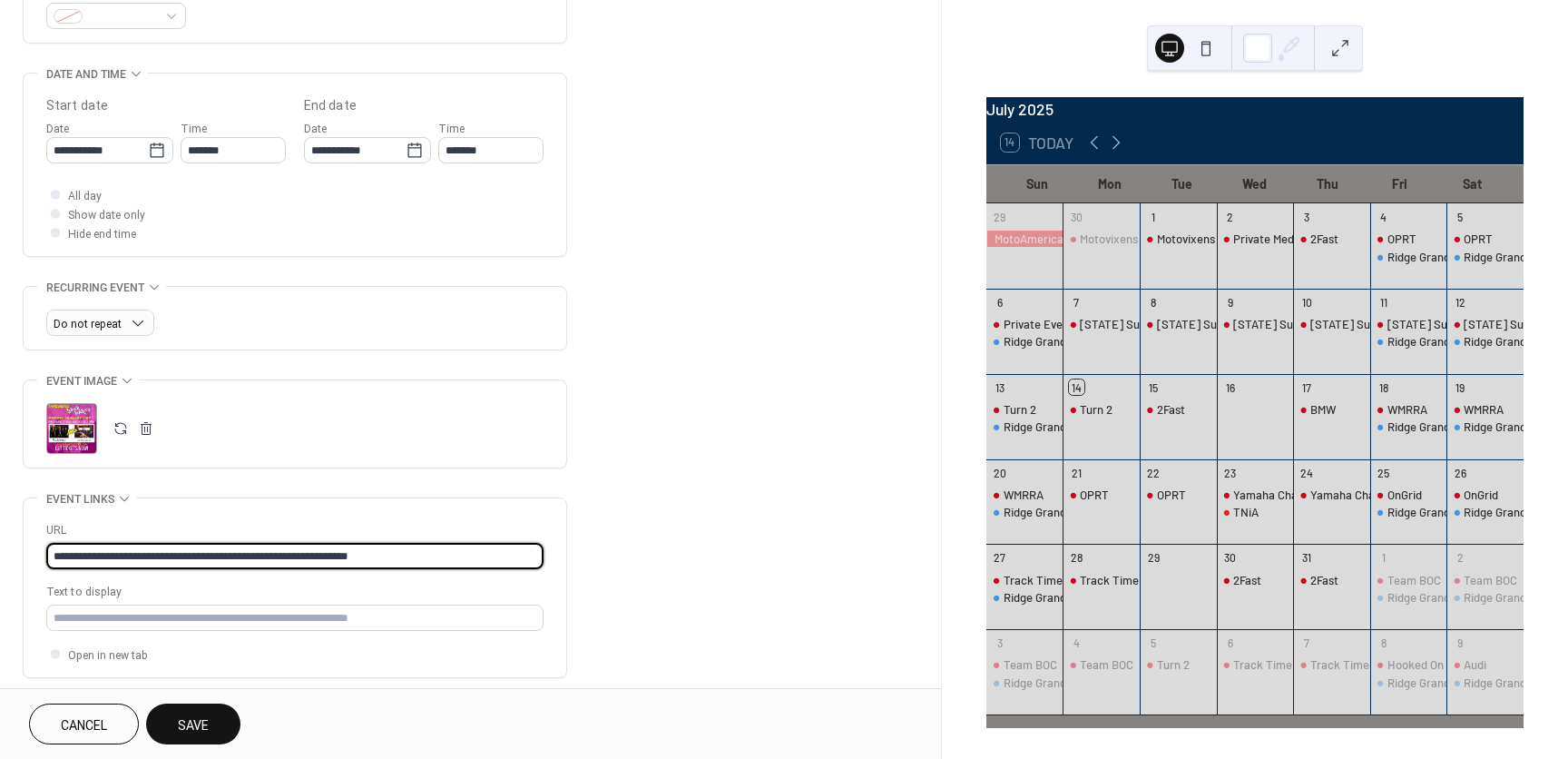 type on "**********" 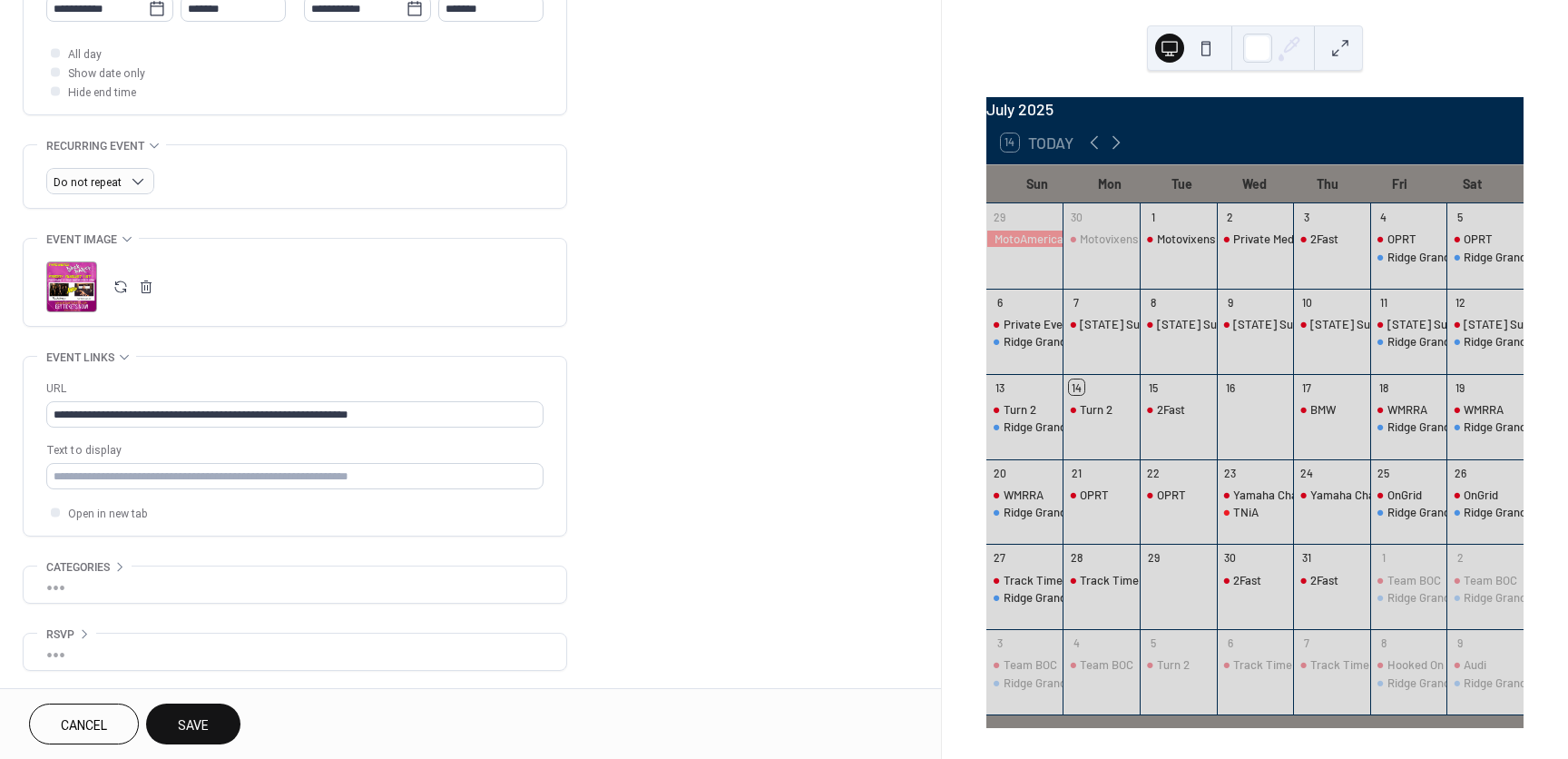 scroll, scrollTop: 661, scrollLeft: 0, axis: vertical 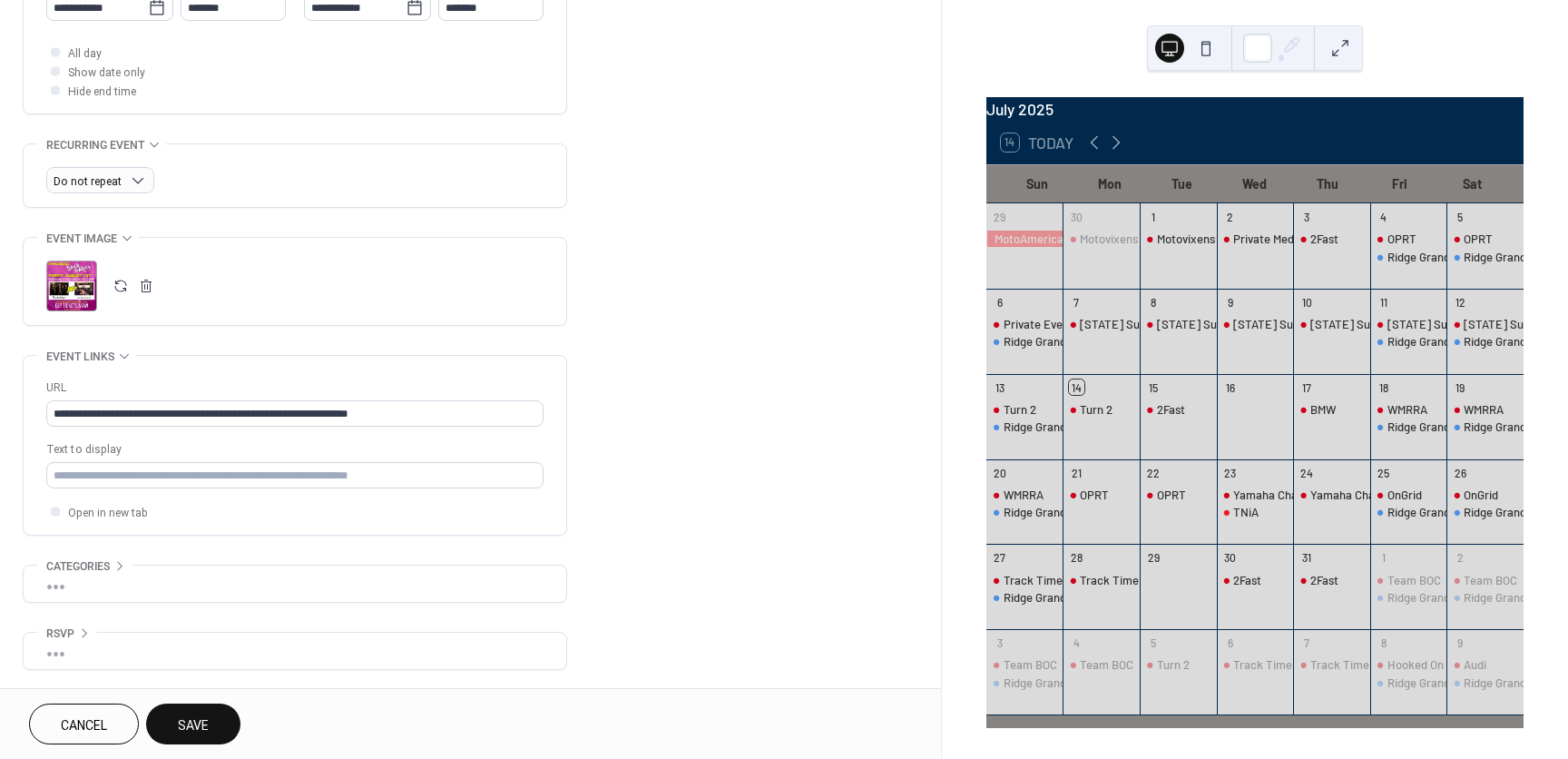 click on "Save" at bounding box center [193, 725] 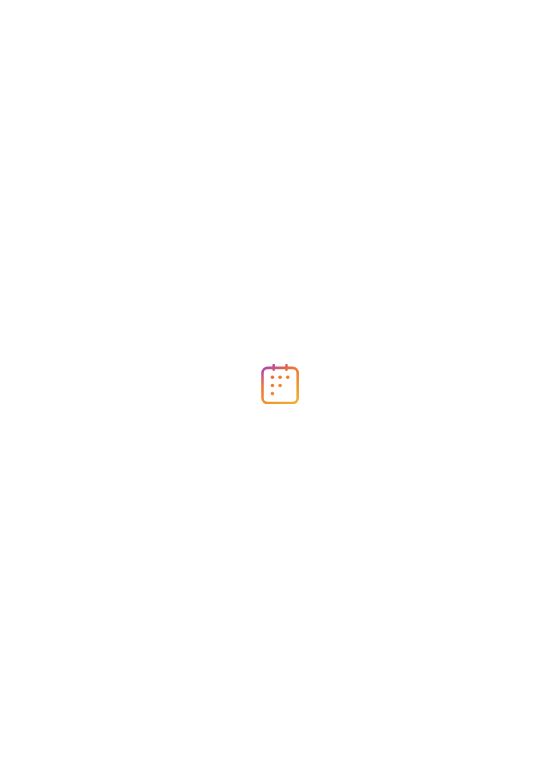scroll, scrollTop: 0, scrollLeft: 0, axis: both 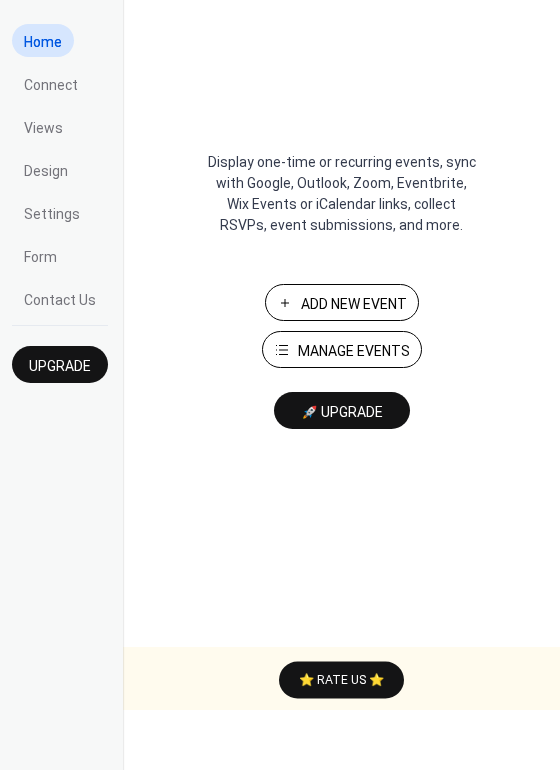 click on "Manage Events" at bounding box center (354, 351) 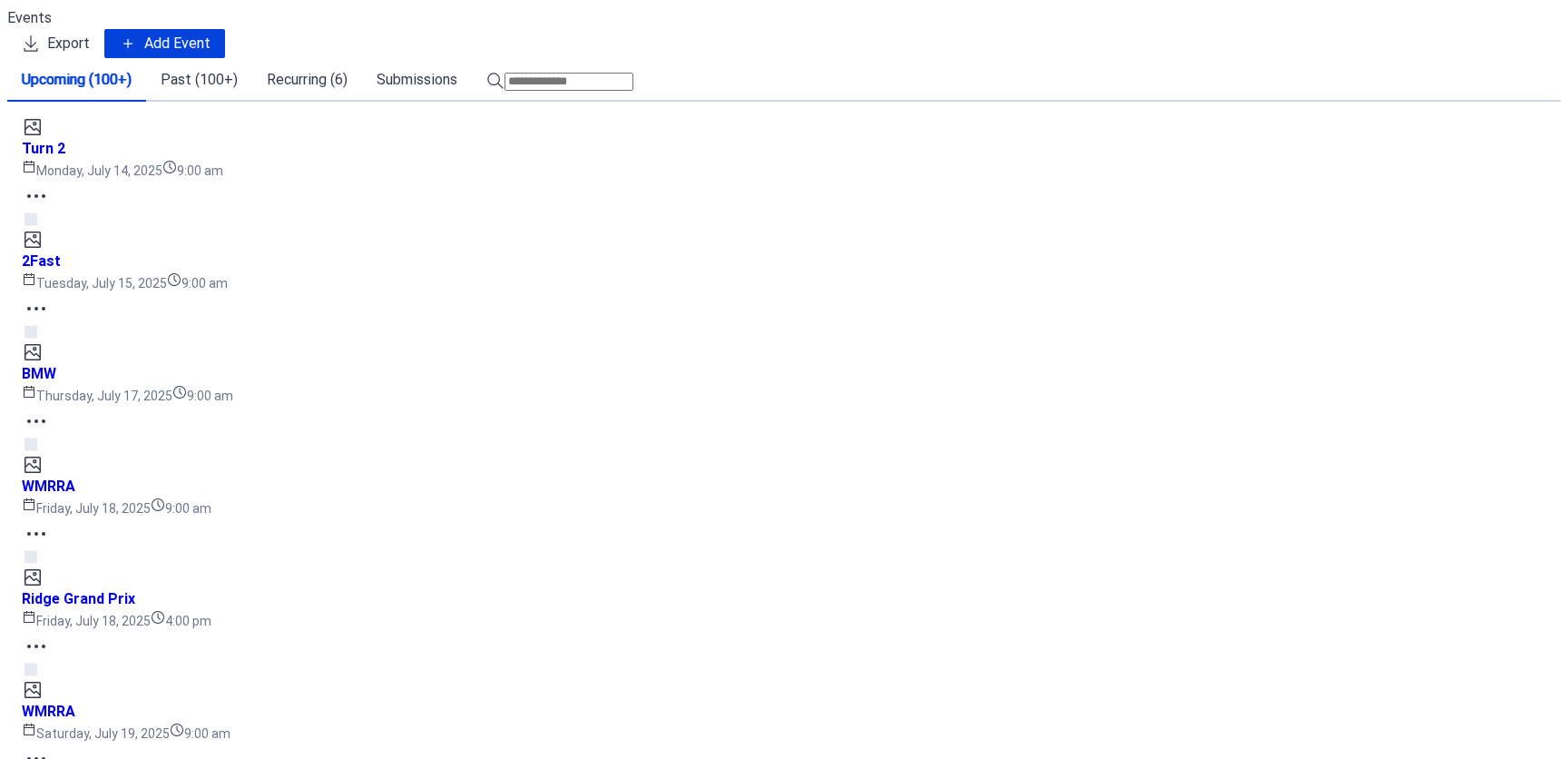 scroll, scrollTop: 0, scrollLeft: 0, axis: both 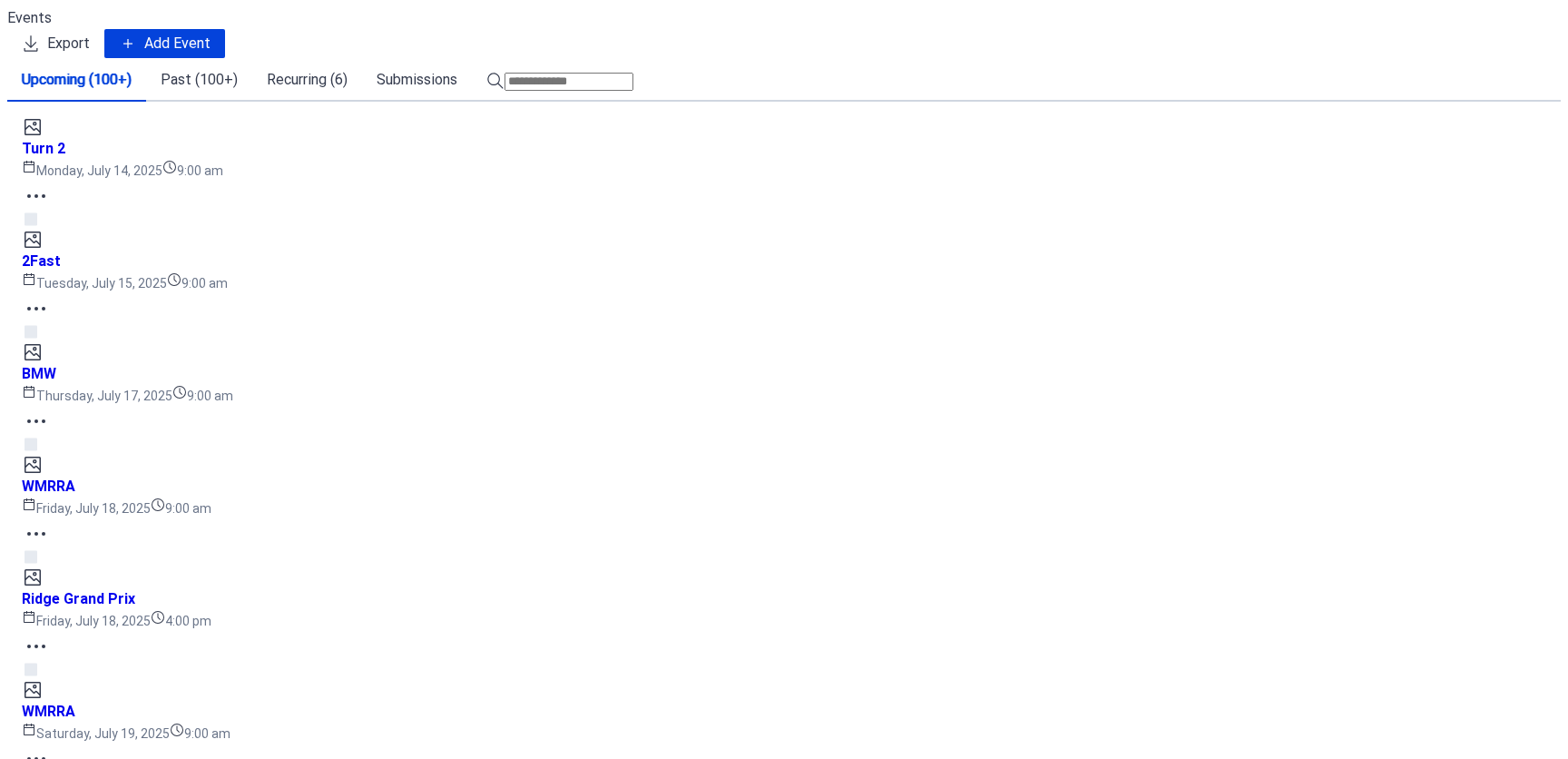 click 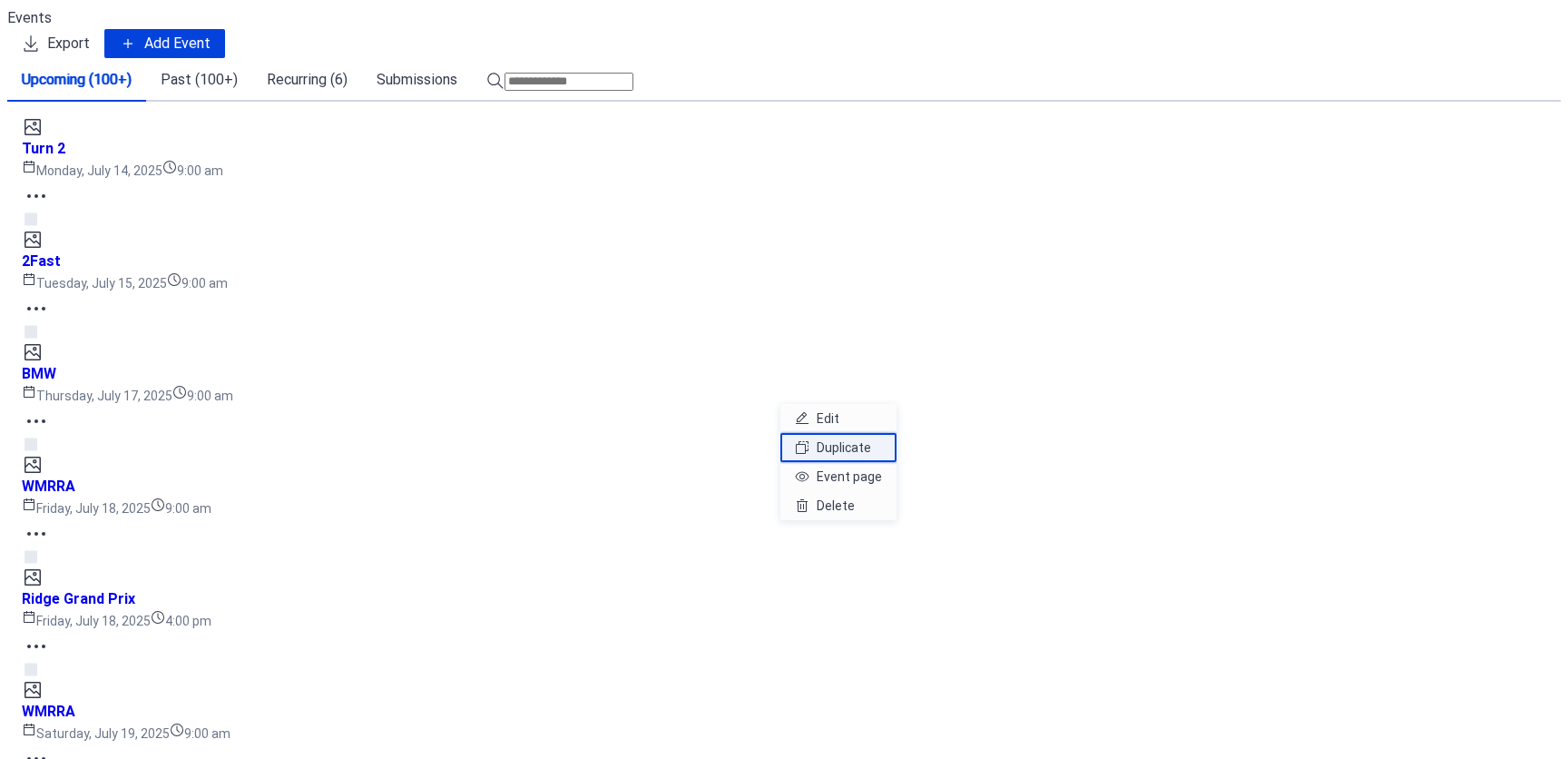 click on "Duplicate" at bounding box center [840, 445] 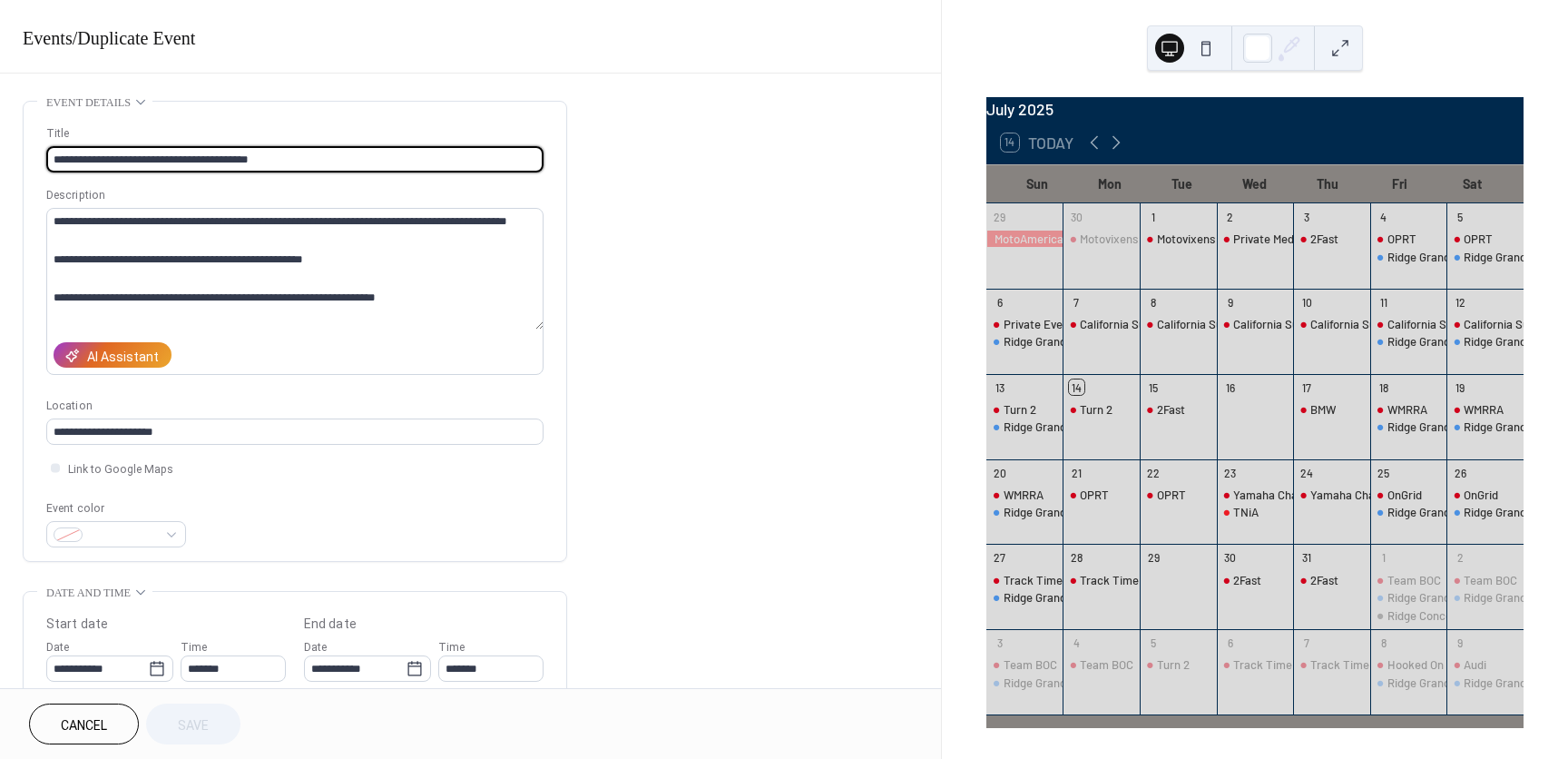 drag, startPoint x: 284, startPoint y: 160, endPoint x: 162, endPoint y: 162, distance: 122.01639 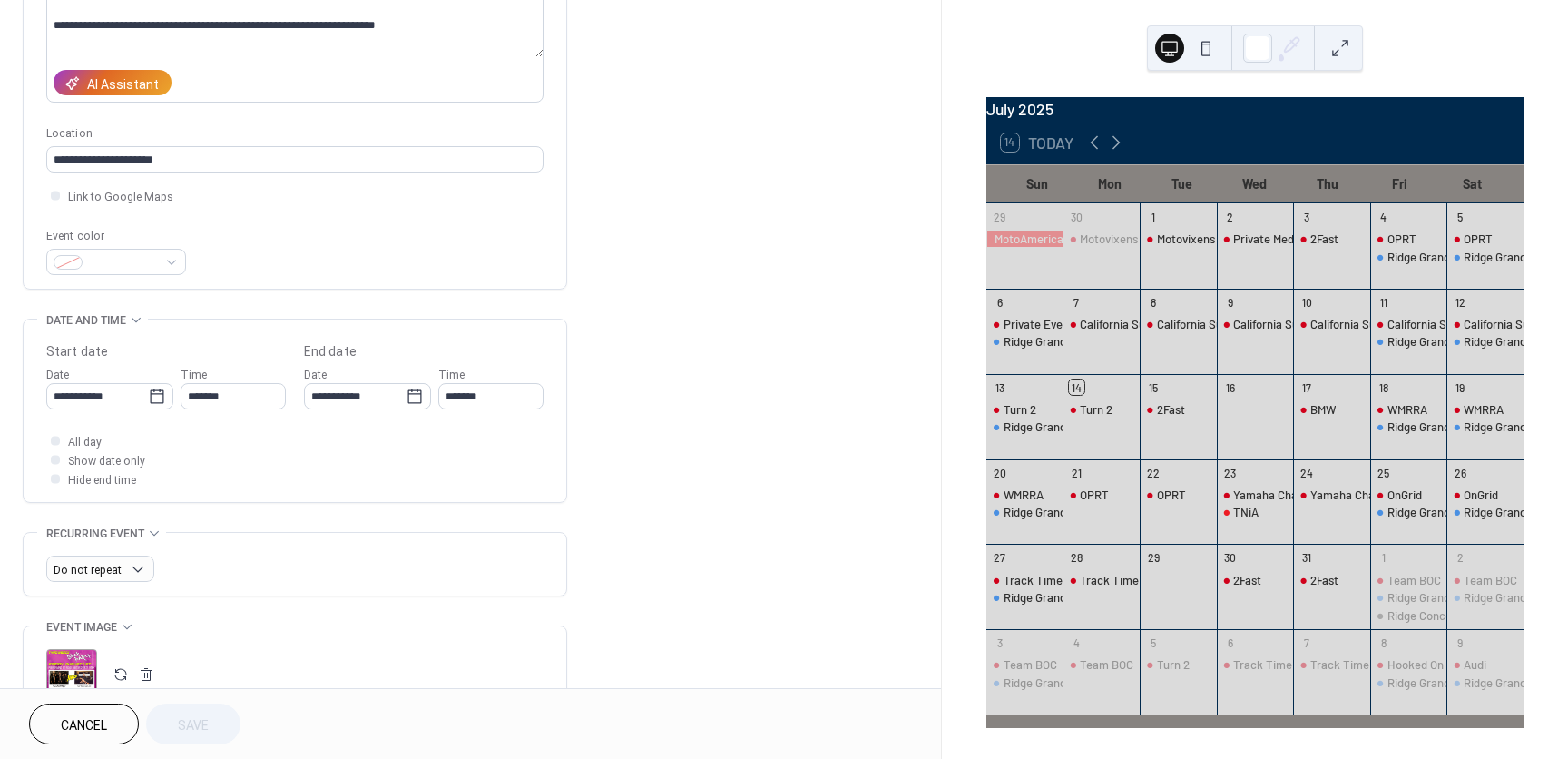 click on "**********" at bounding box center (295, 443) 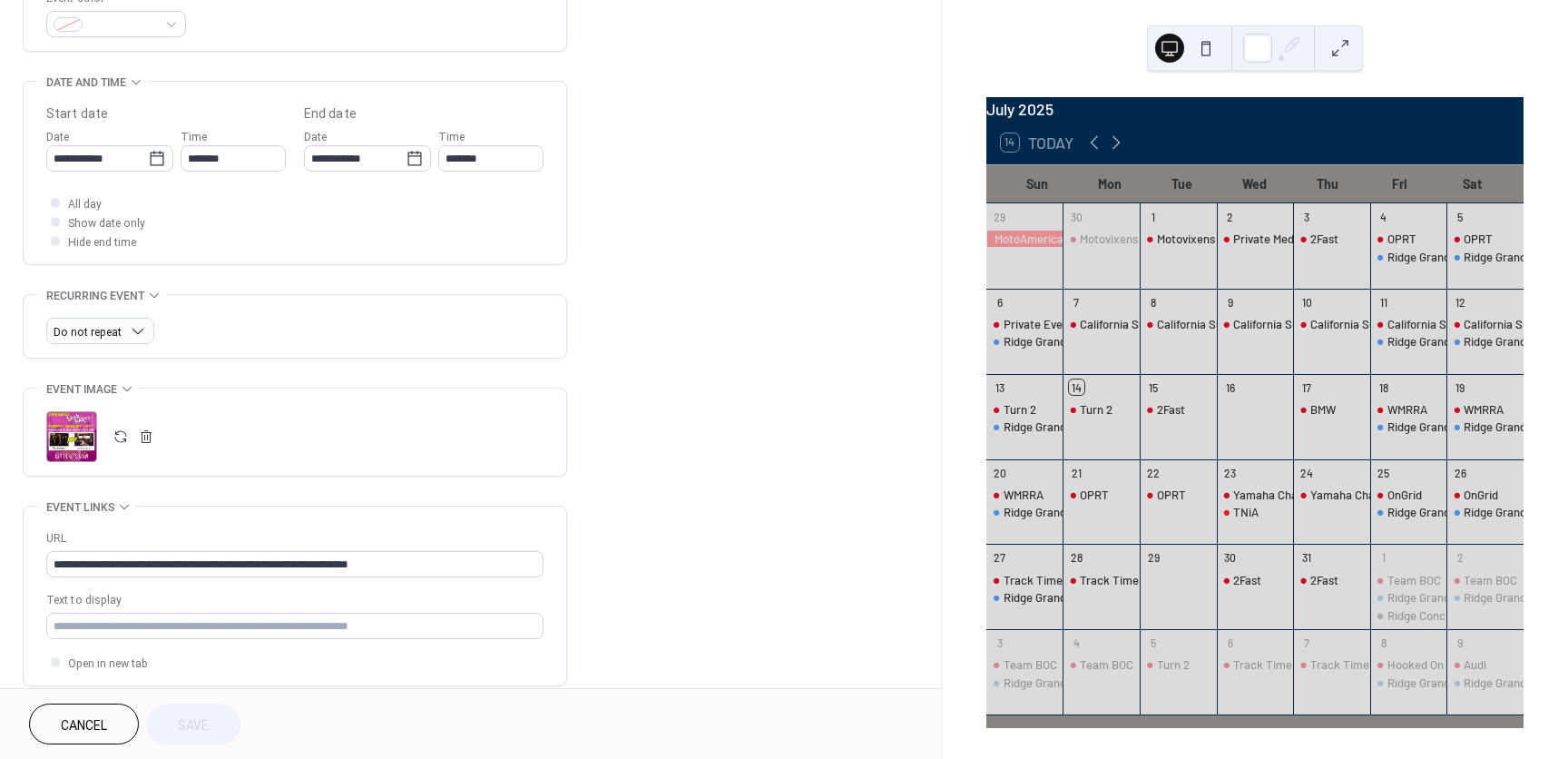 scroll, scrollTop: 545, scrollLeft: 0, axis: vertical 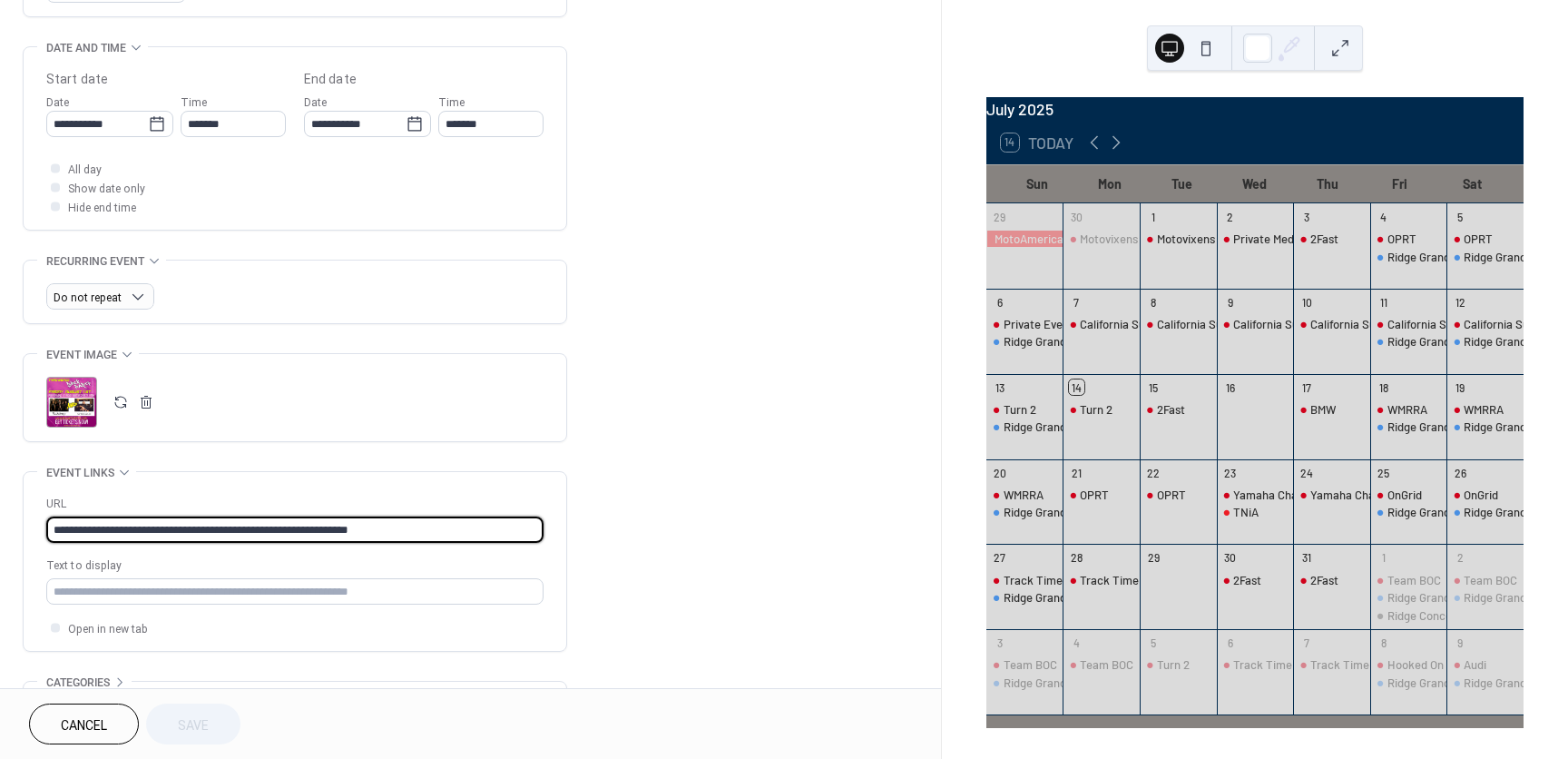click on "**********" at bounding box center (295, 529) 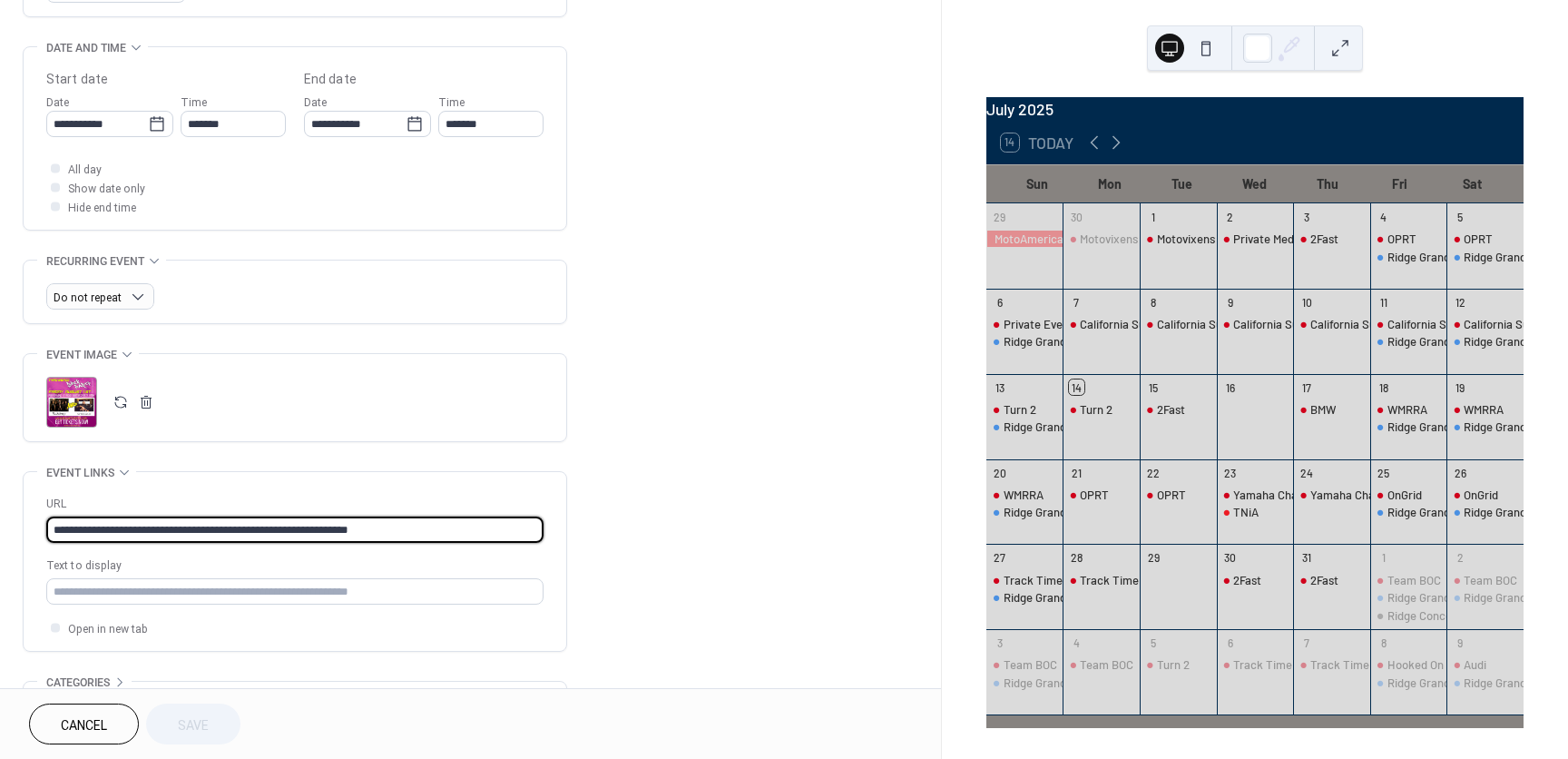 drag, startPoint x: 426, startPoint y: 531, endPoint x: 36, endPoint y: 541, distance: 390.128 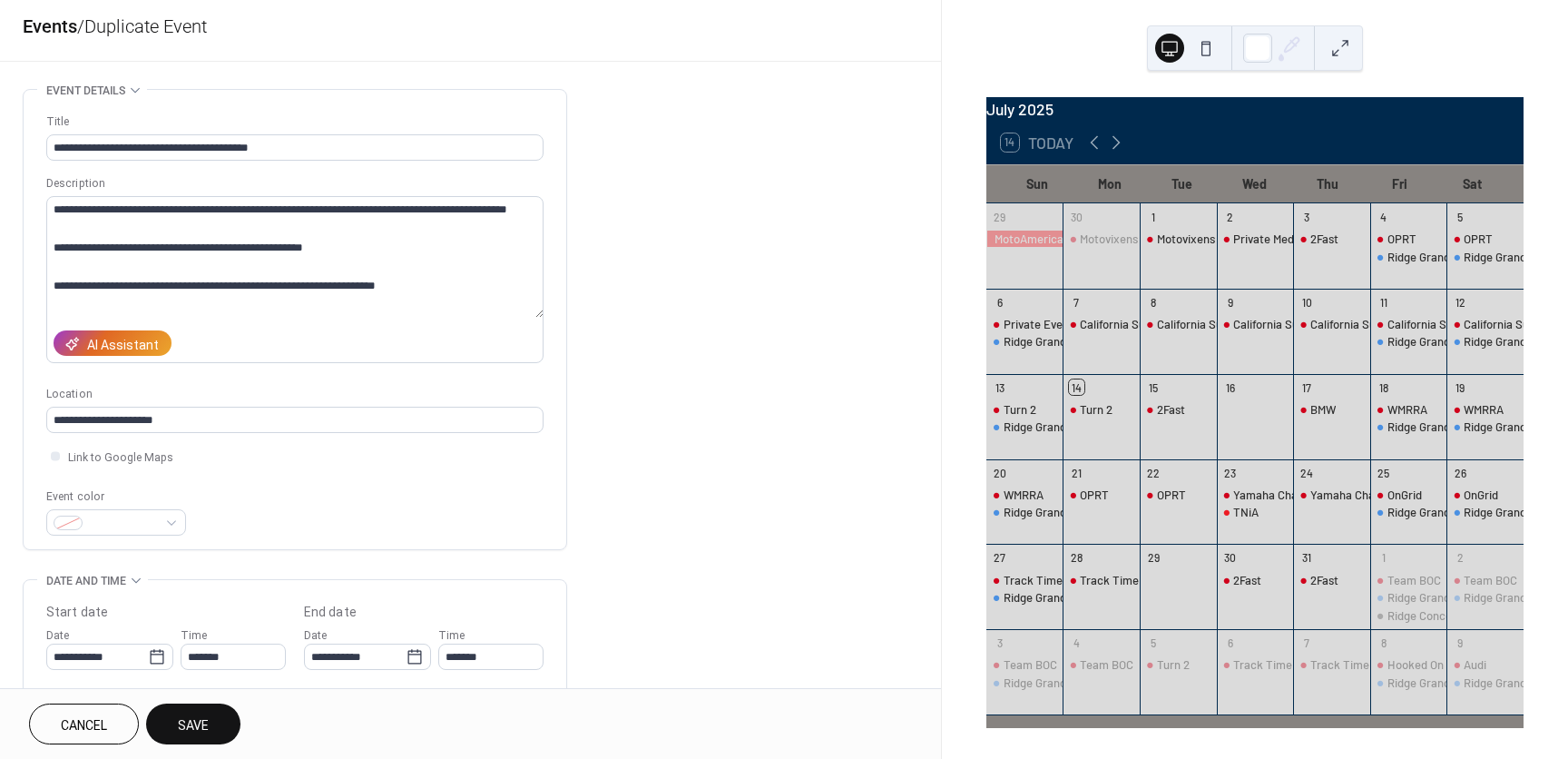 scroll, scrollTop: 0, scrollLeft: 0, axis: both 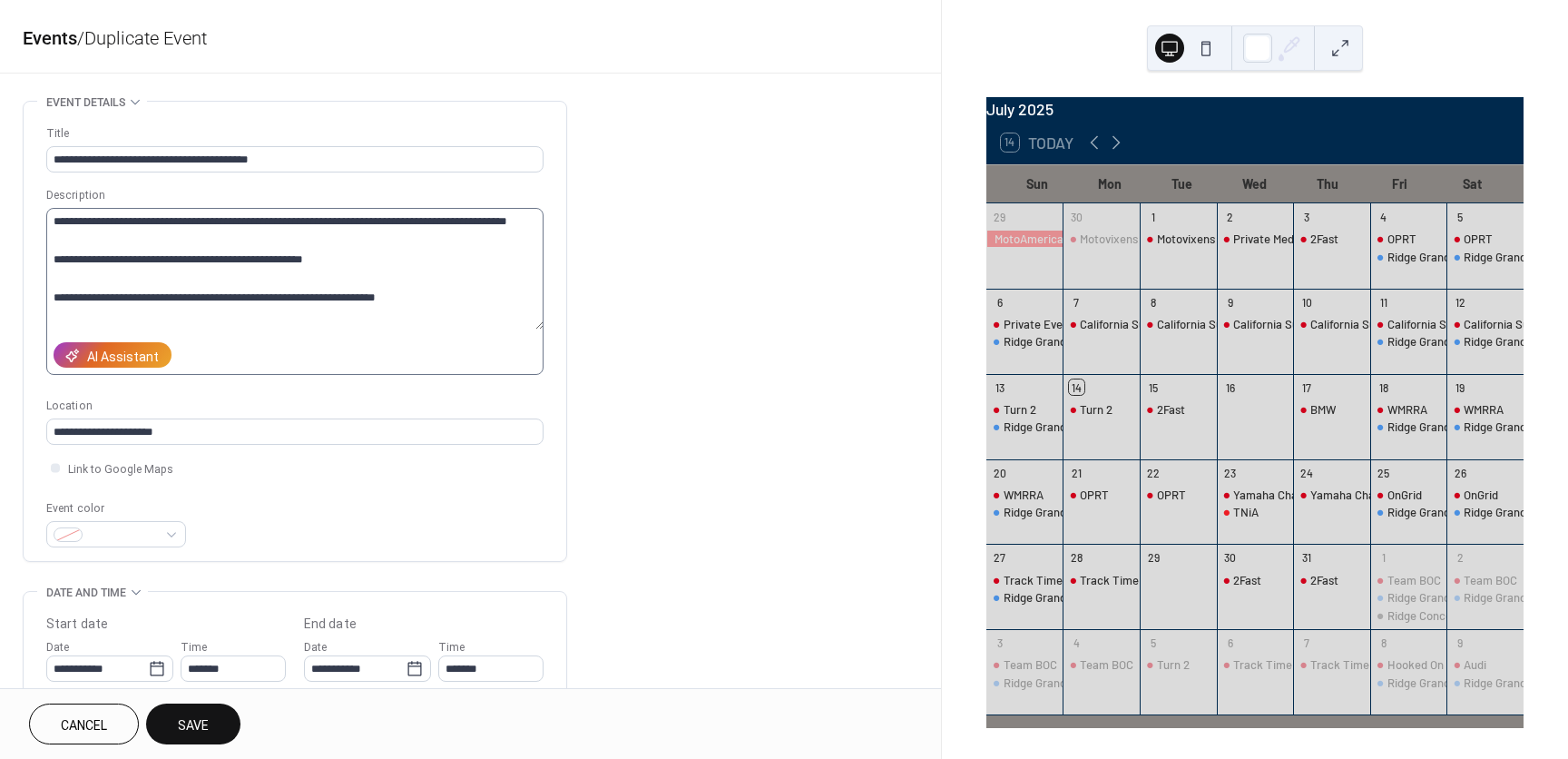 type on "**********" 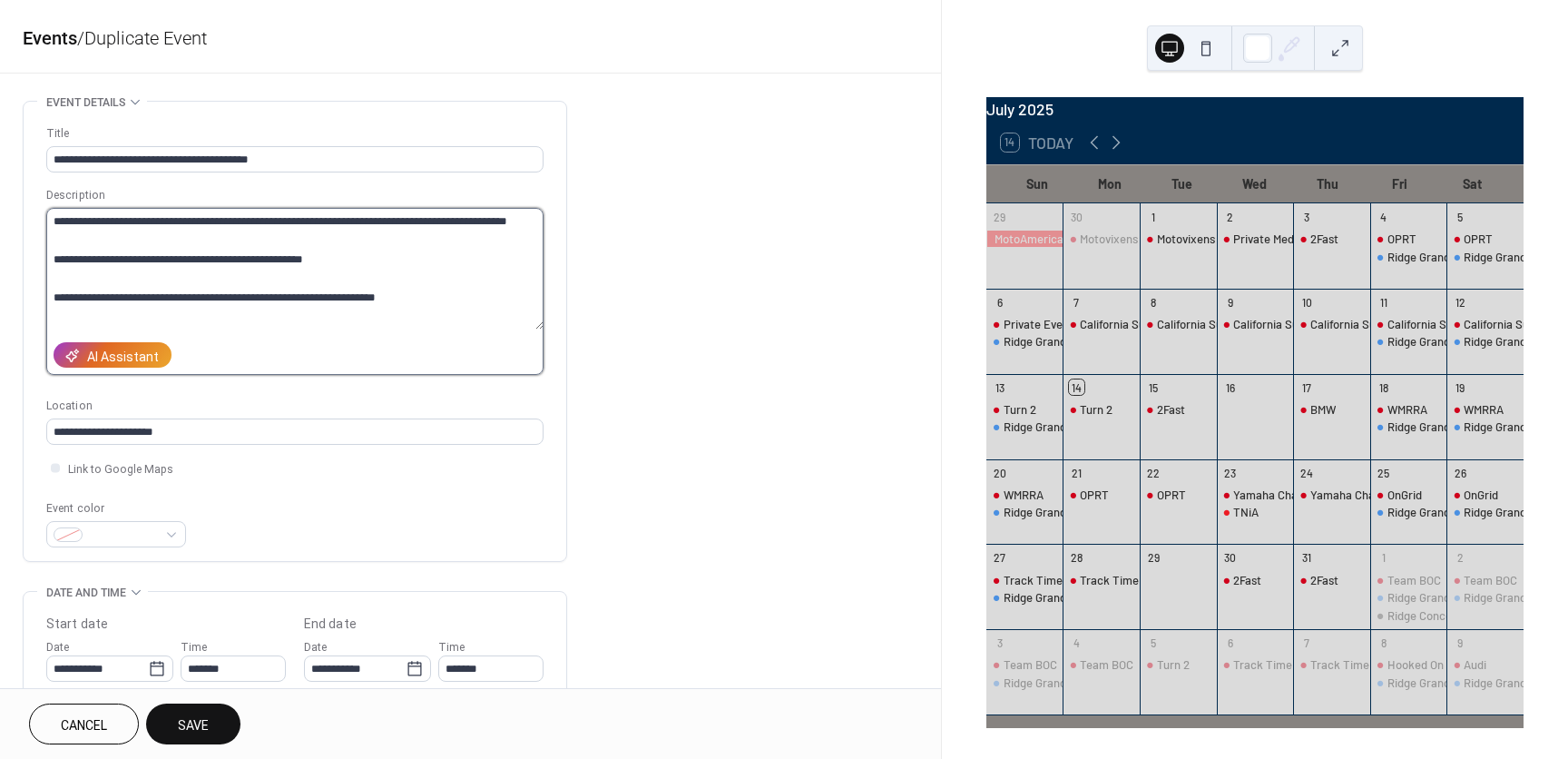 click on "**********" at bounding box center [295, 269] 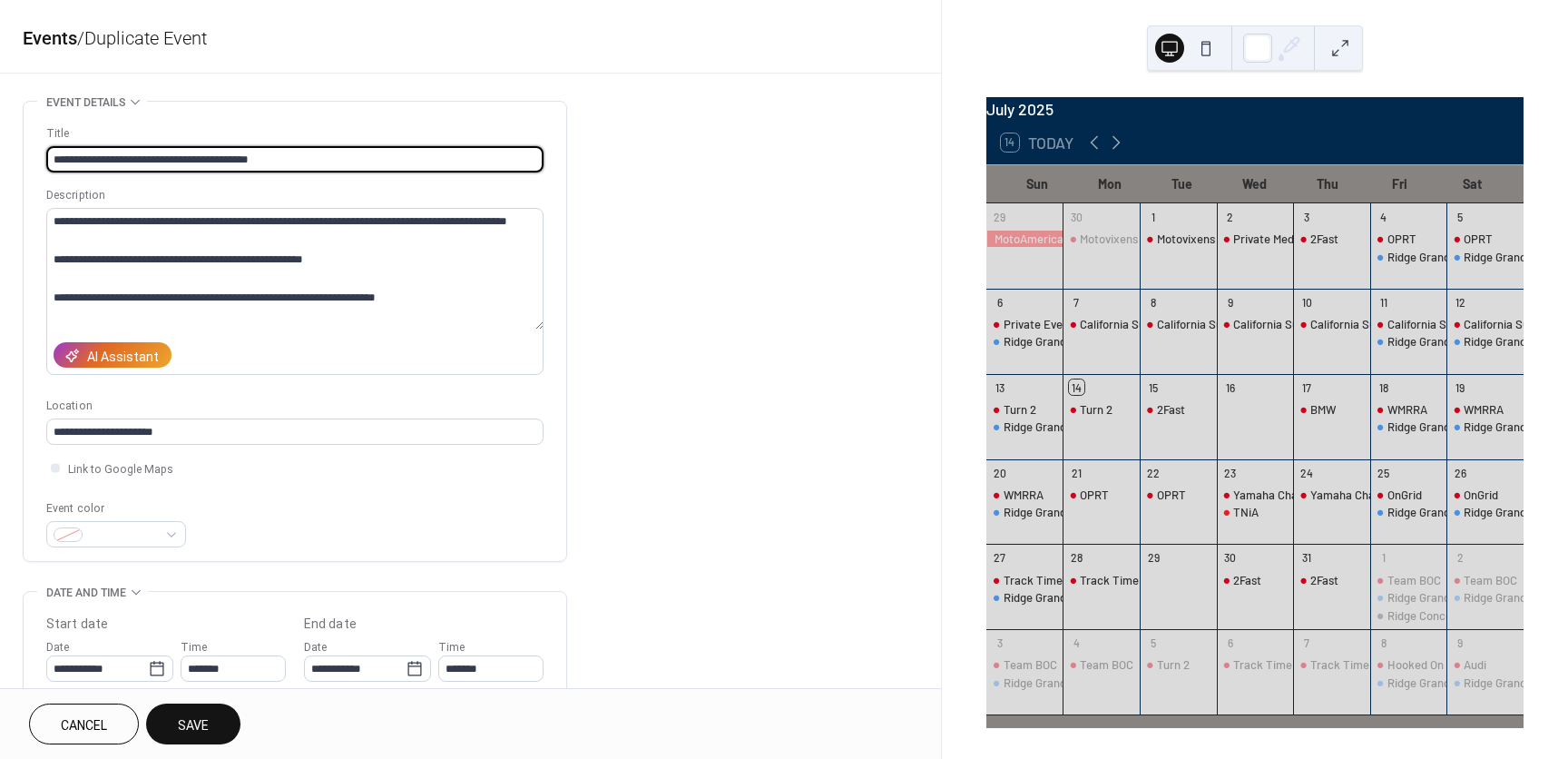 drag, startPoint x: 293, startPoint y: 160, endPoint x: 168, endPoint y: 163, distance: 125.03599 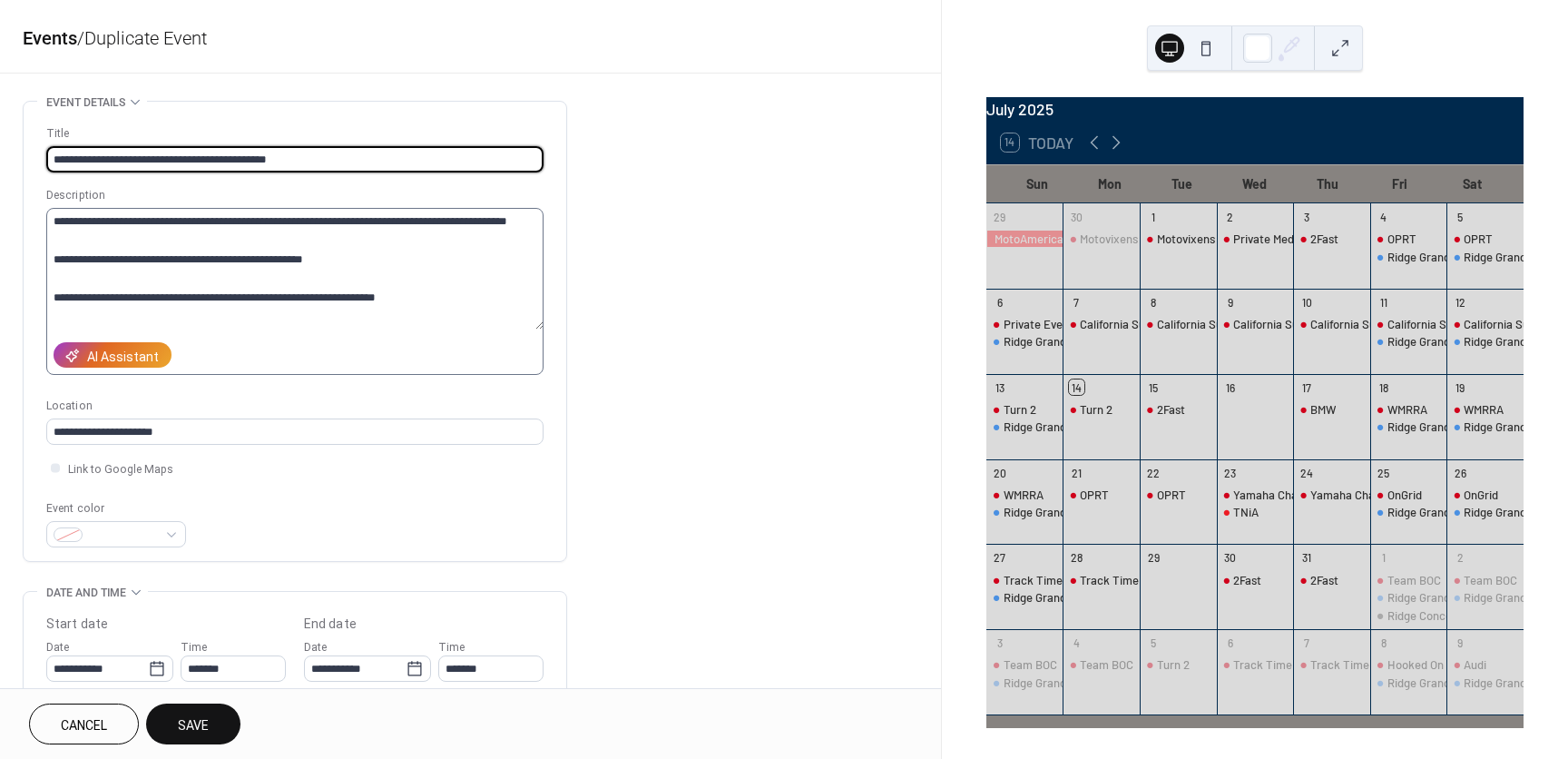 type on "**********" 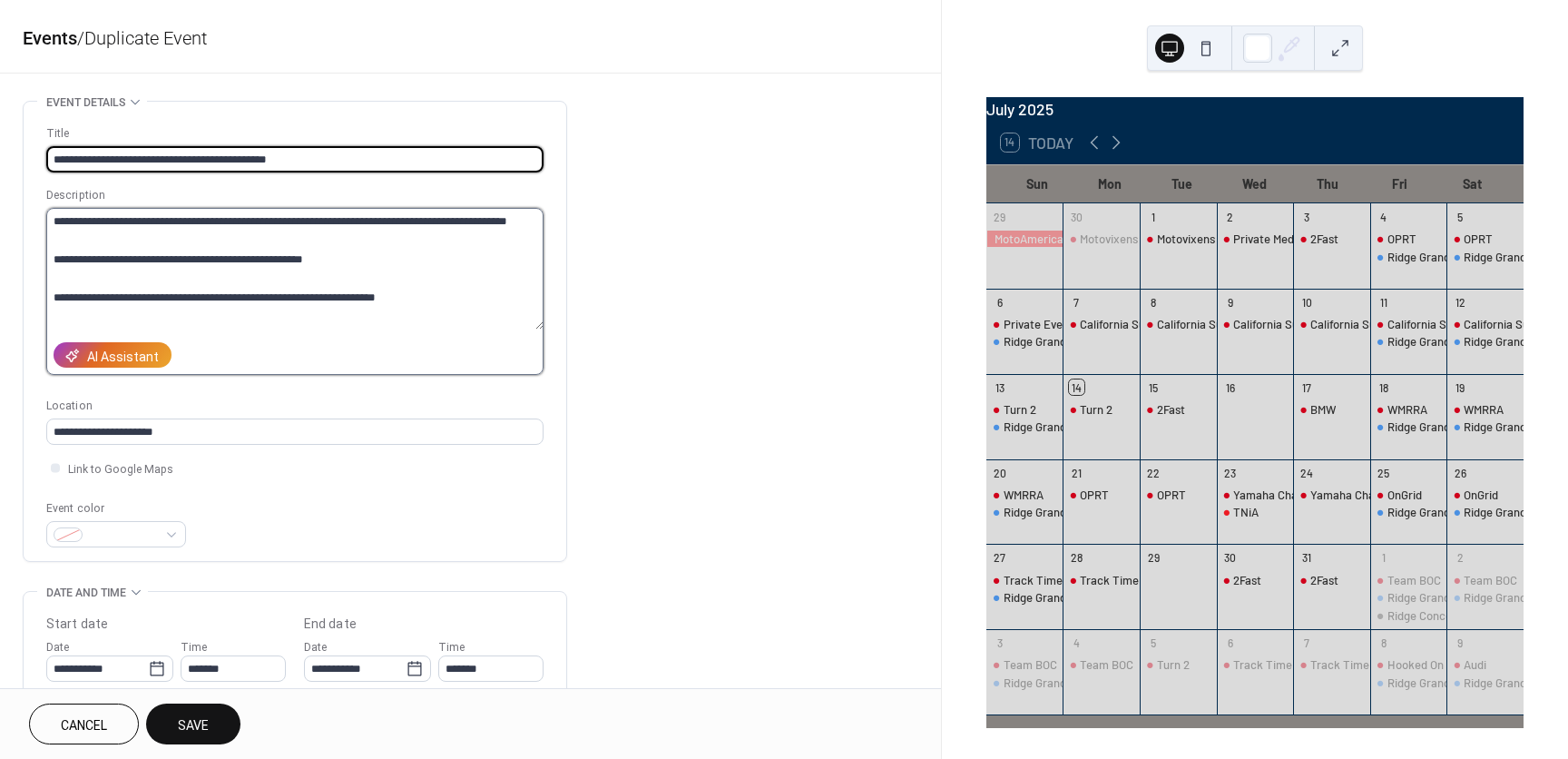 click on "**********" at bounding box center (295, 269) 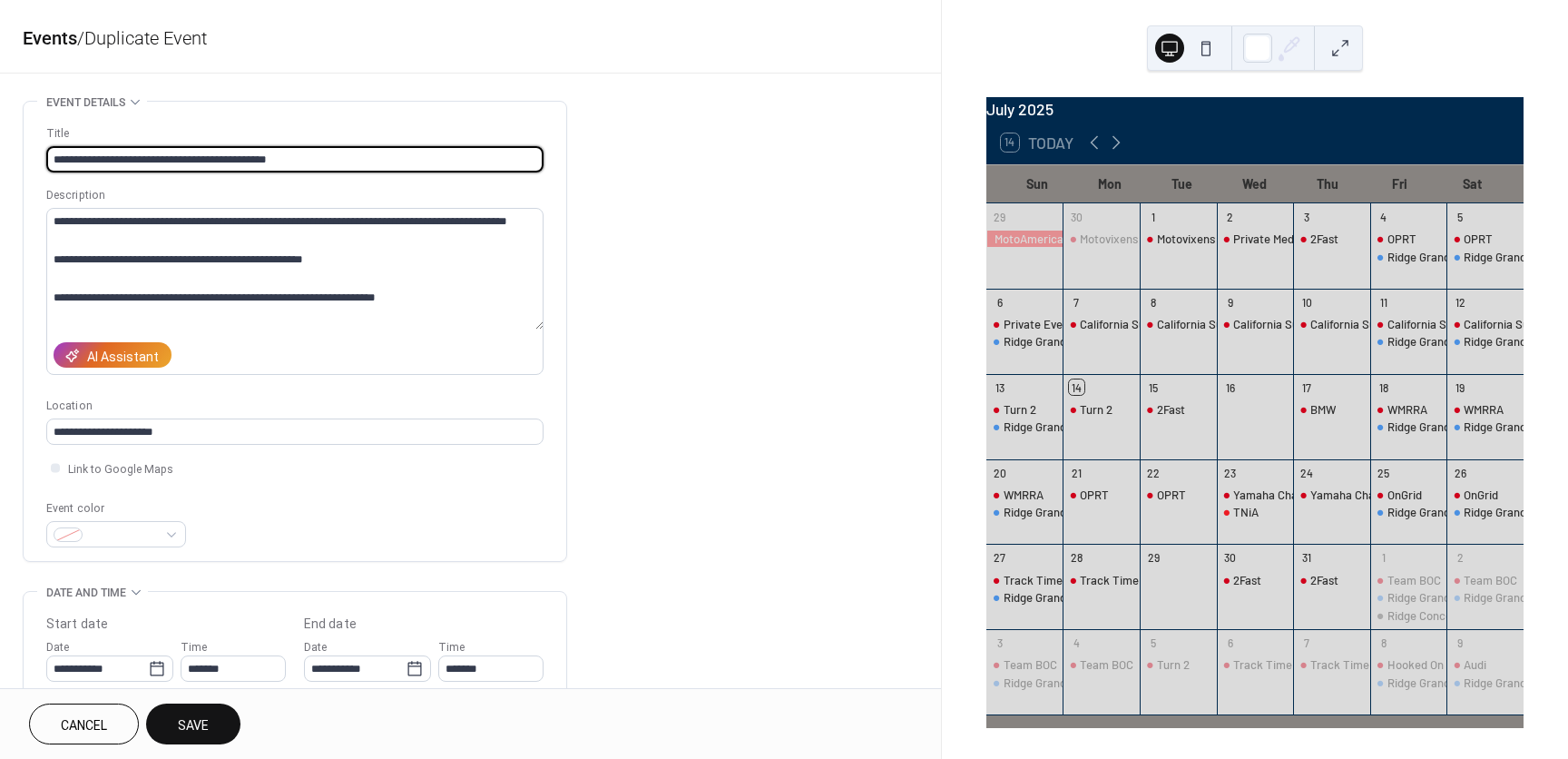 drag, startPoint x: 290, startPoint y: 162, endPoint x: 162, endPoint y: 161, distance: 128.00391 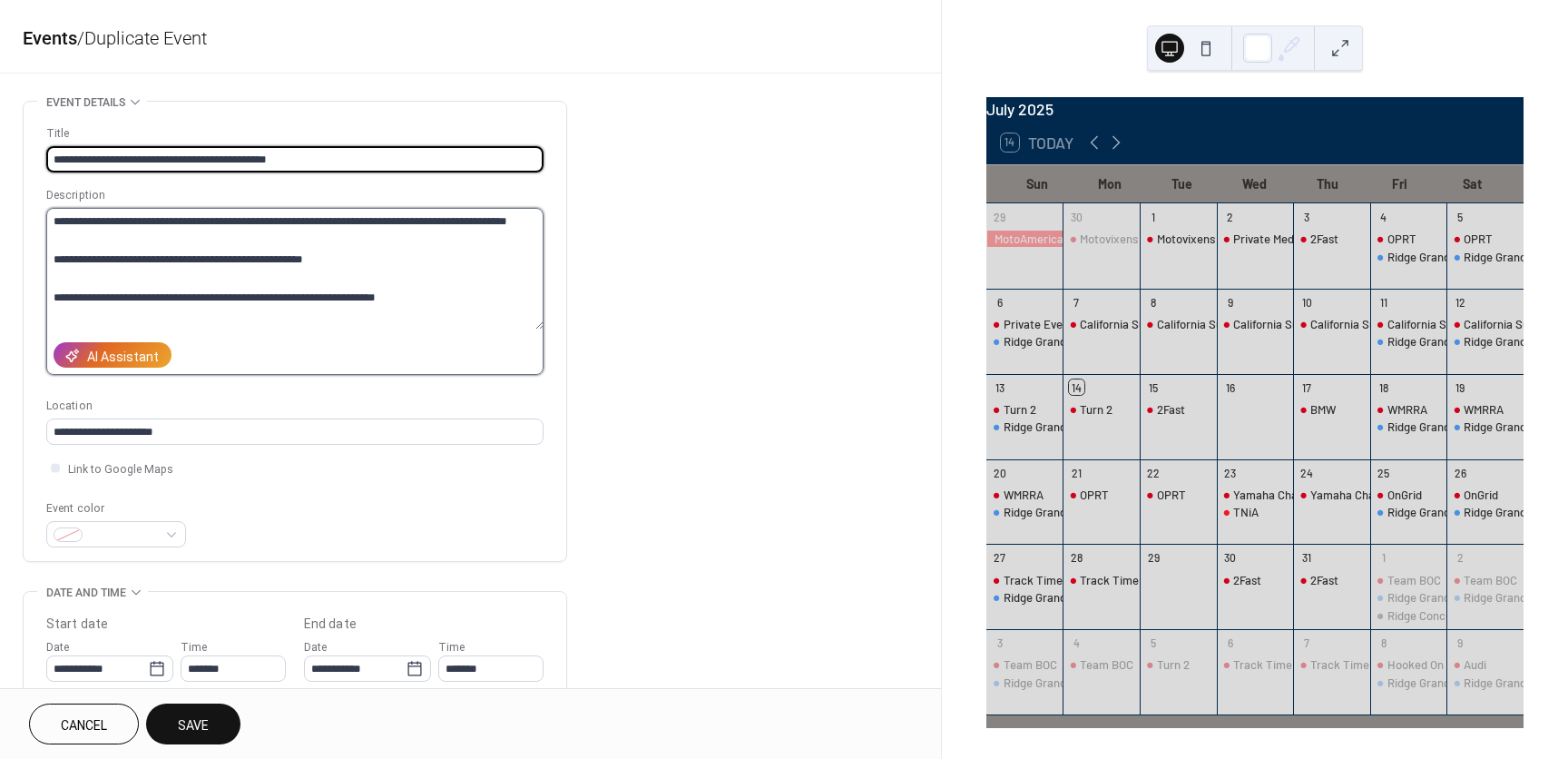 click on "**********" at bounding box center (295, 269) 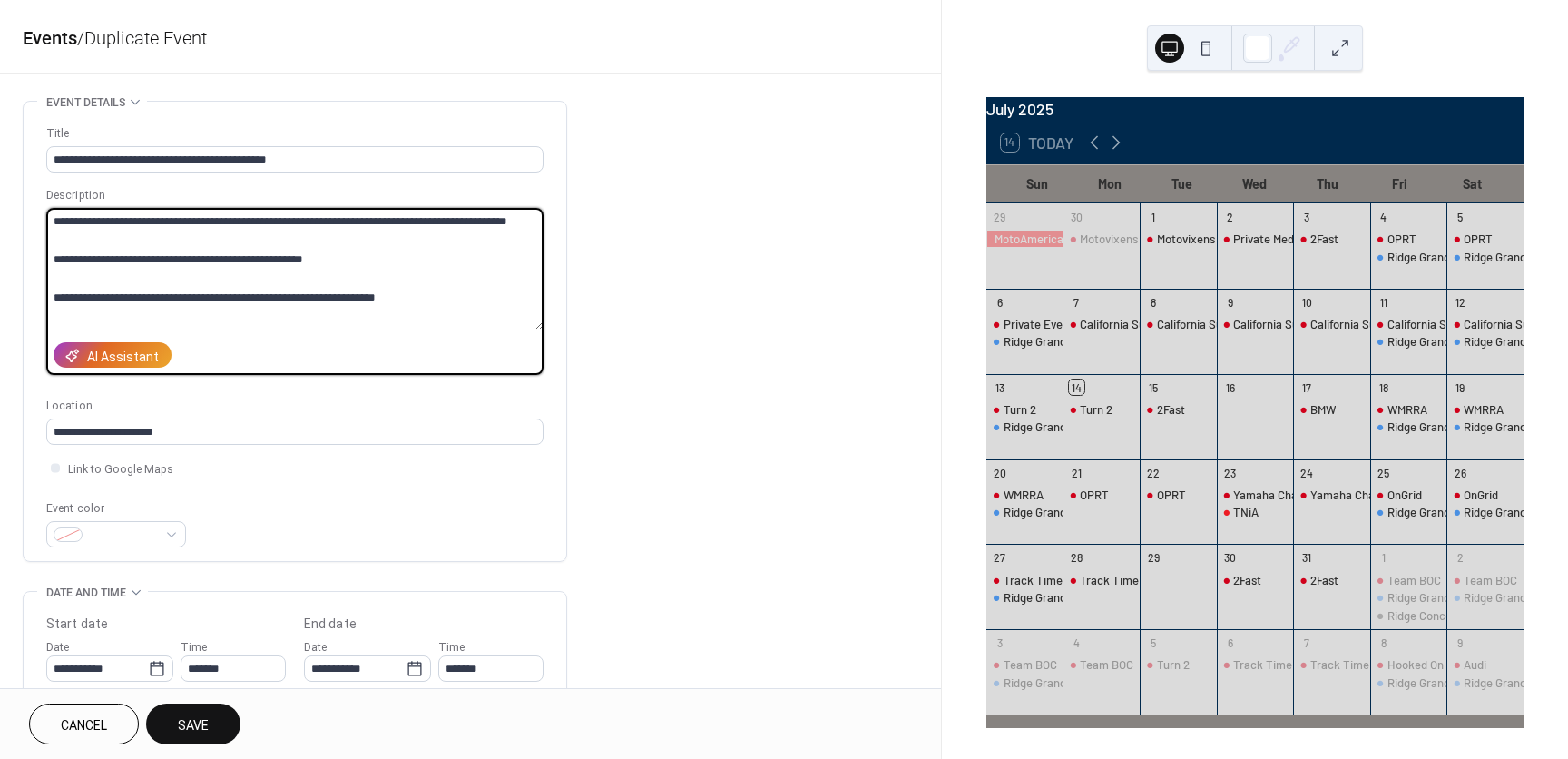 drag, startPoint x: 318, startPoint y: 221, endPoint x: 208, endPoint y: 216, distance: 110.11358 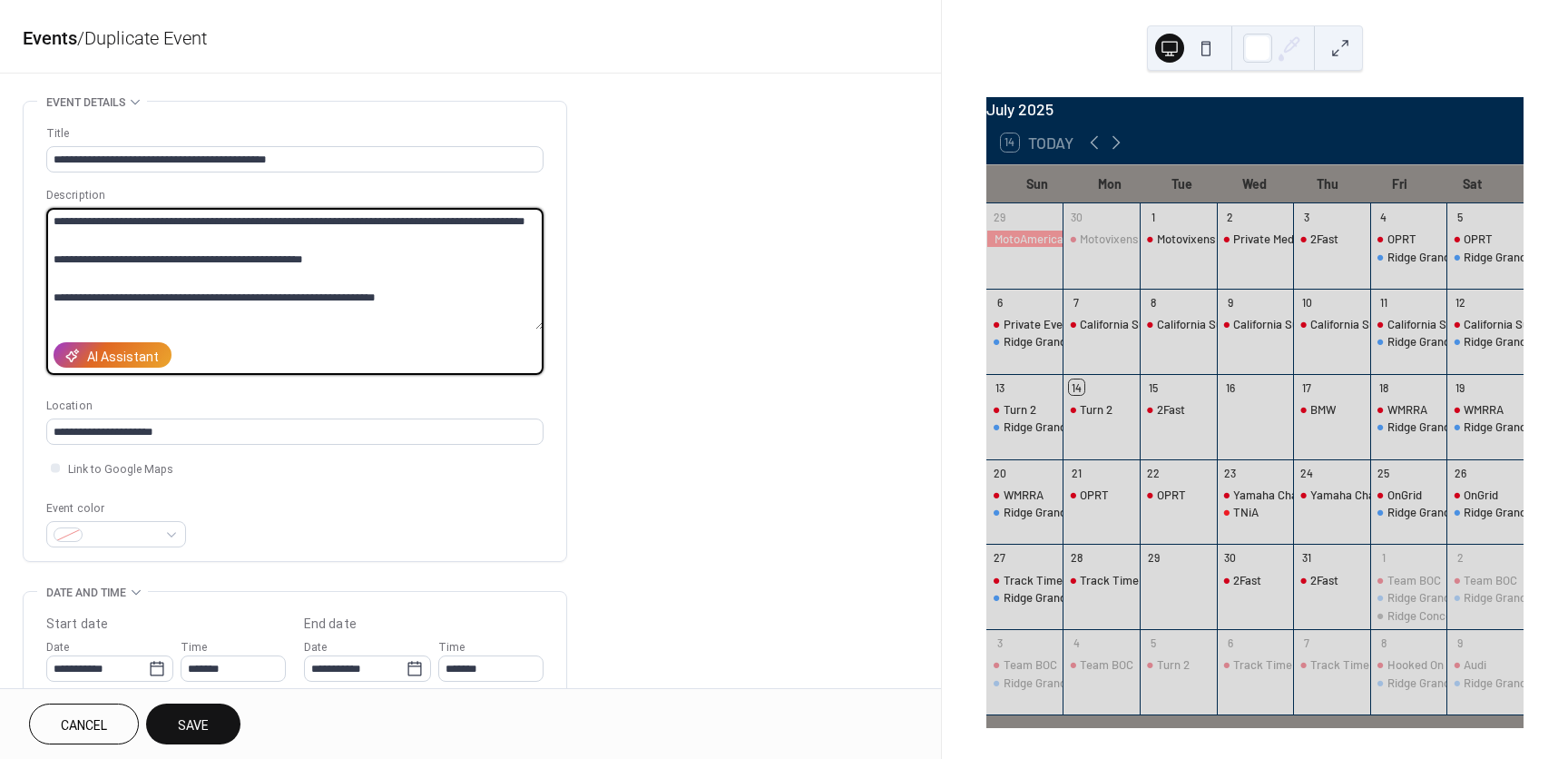 drag, startPoint x: 342, startPoint y: 242, endPoint x: 441, endPoint y: 222, distance: 101 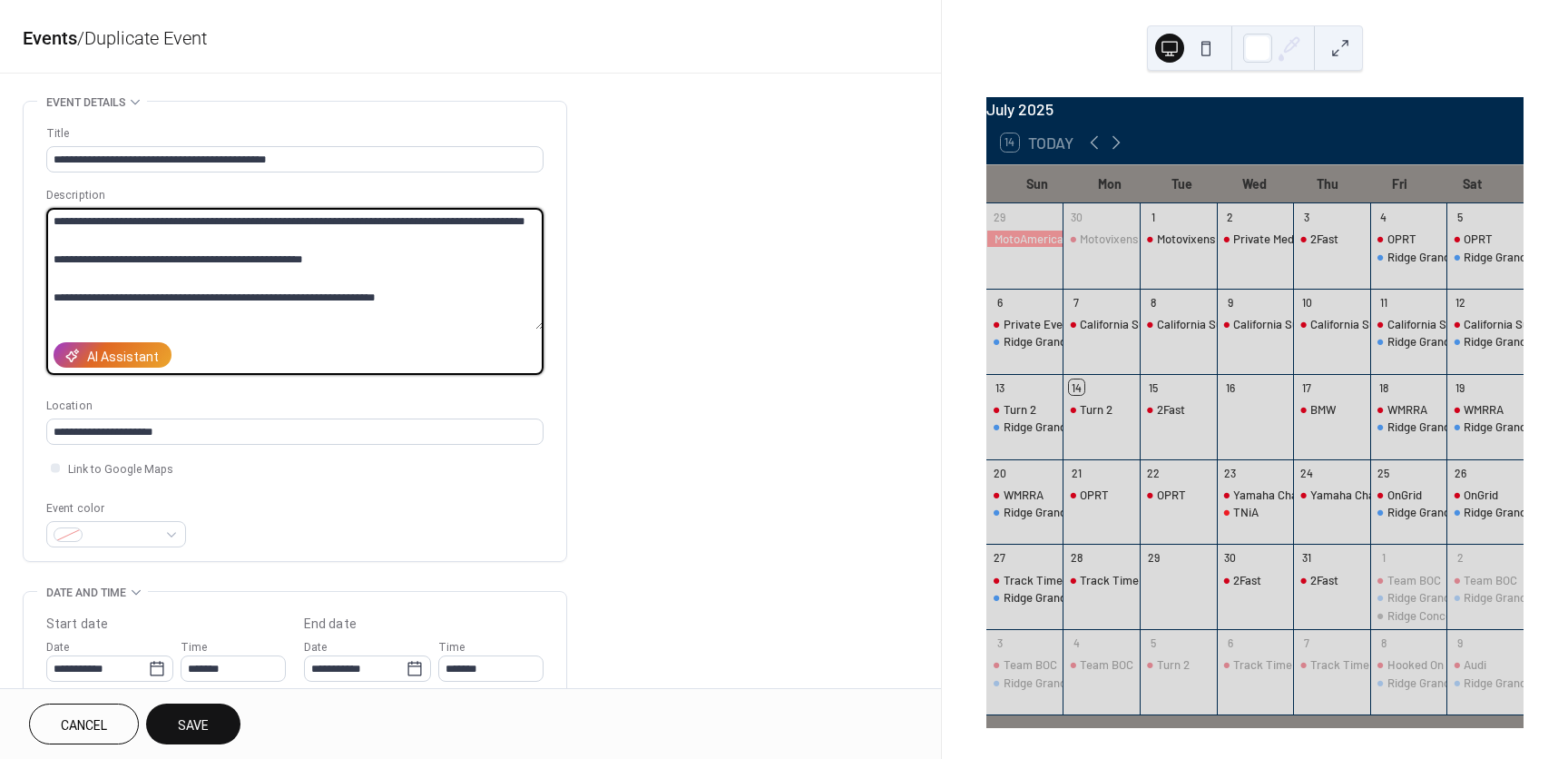 click on "**********" at bounding box center (295, 269) 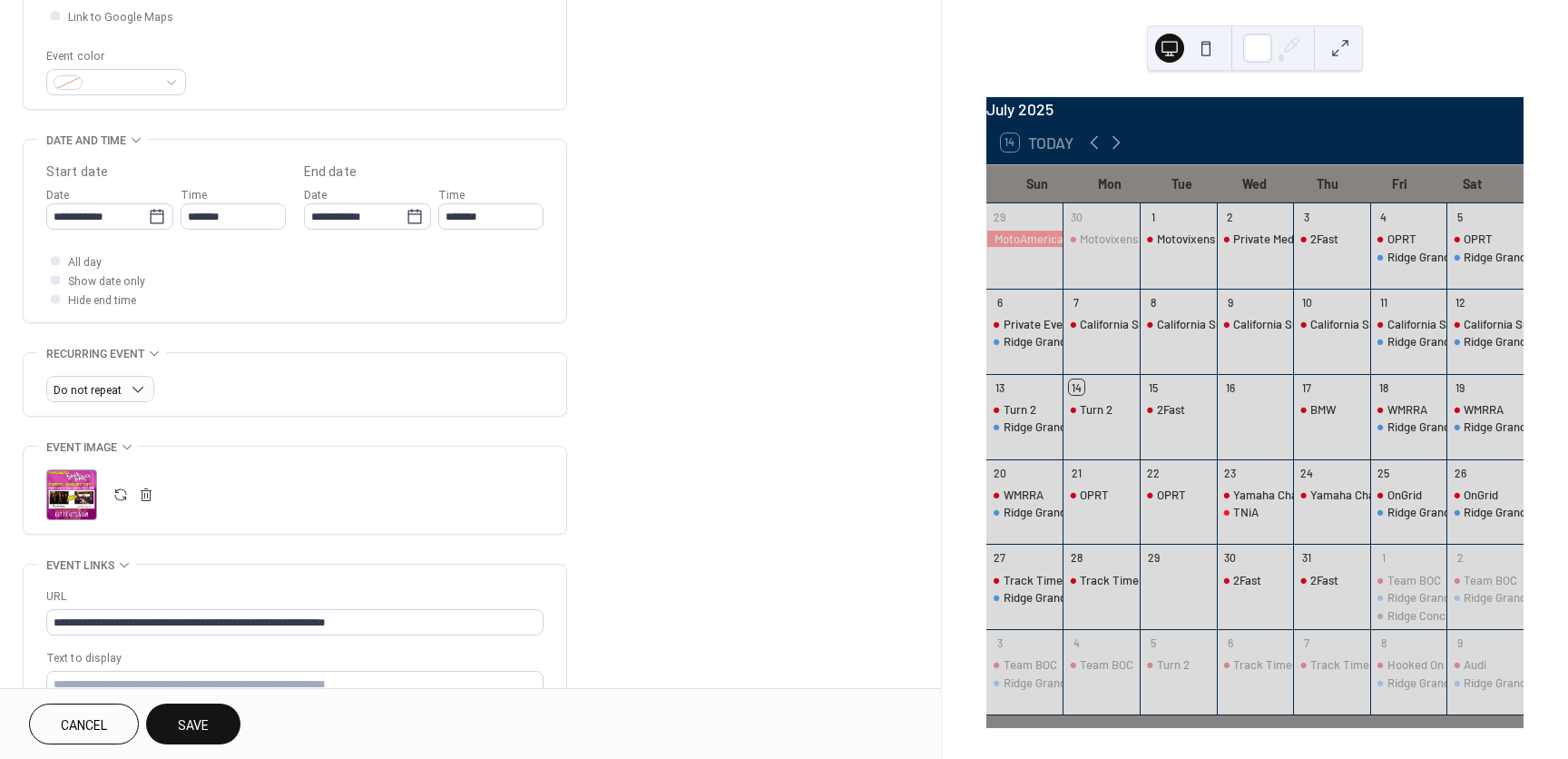 scroll, scrollTop: 454, scrollLeft: 0, axis: vertical 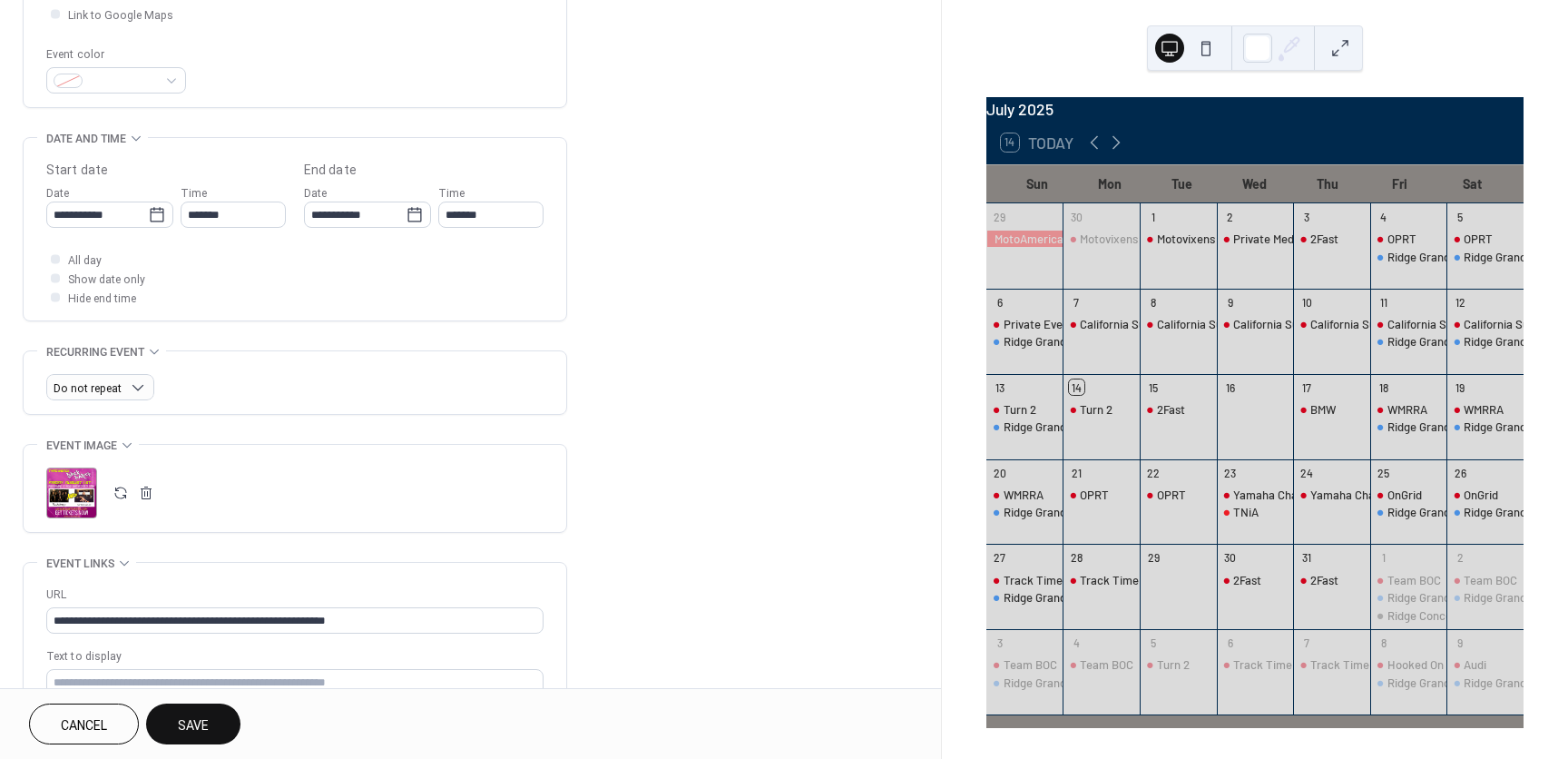 type on "**********" 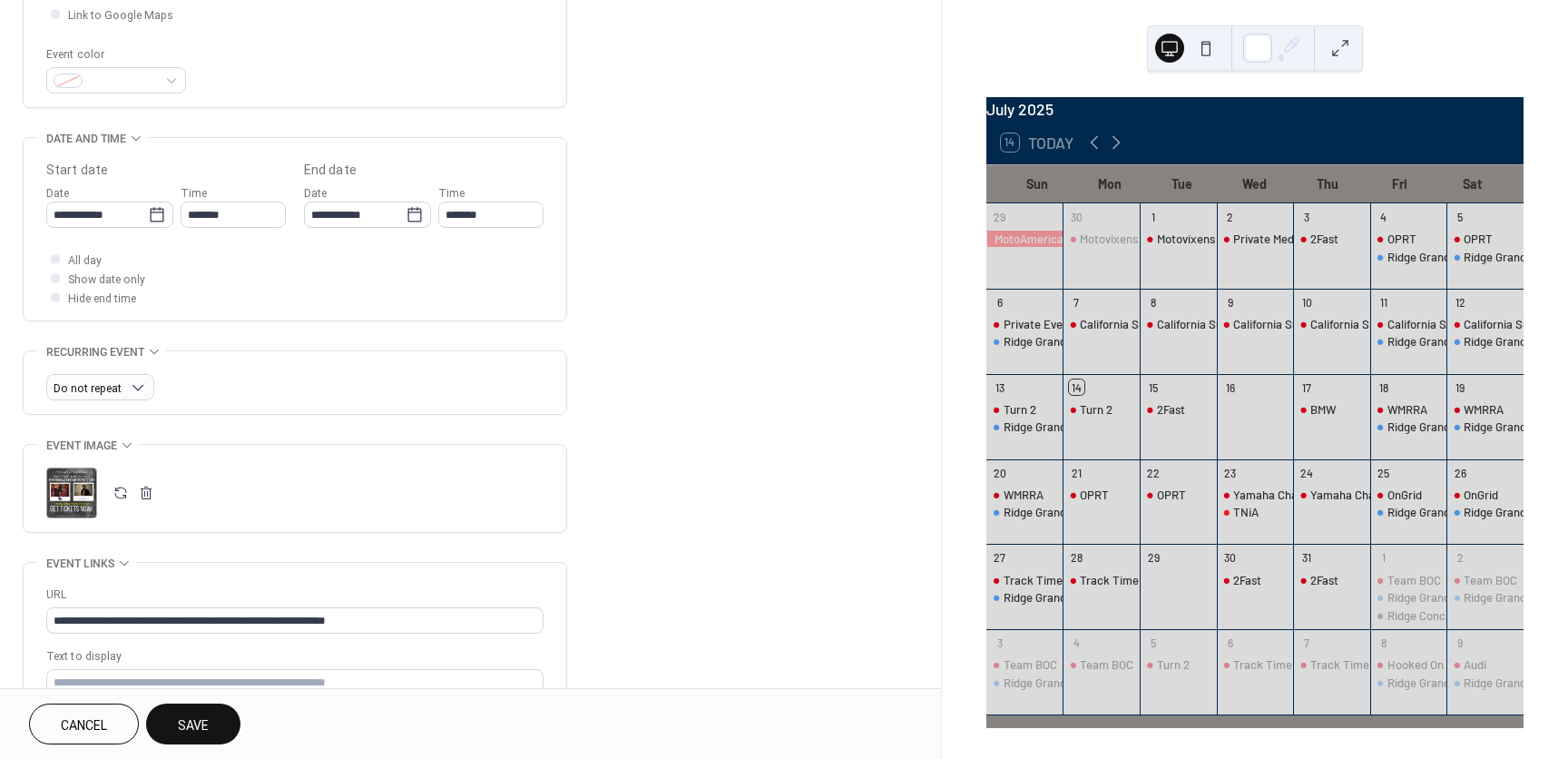 click on "Save" at bounding box center [193, 725] 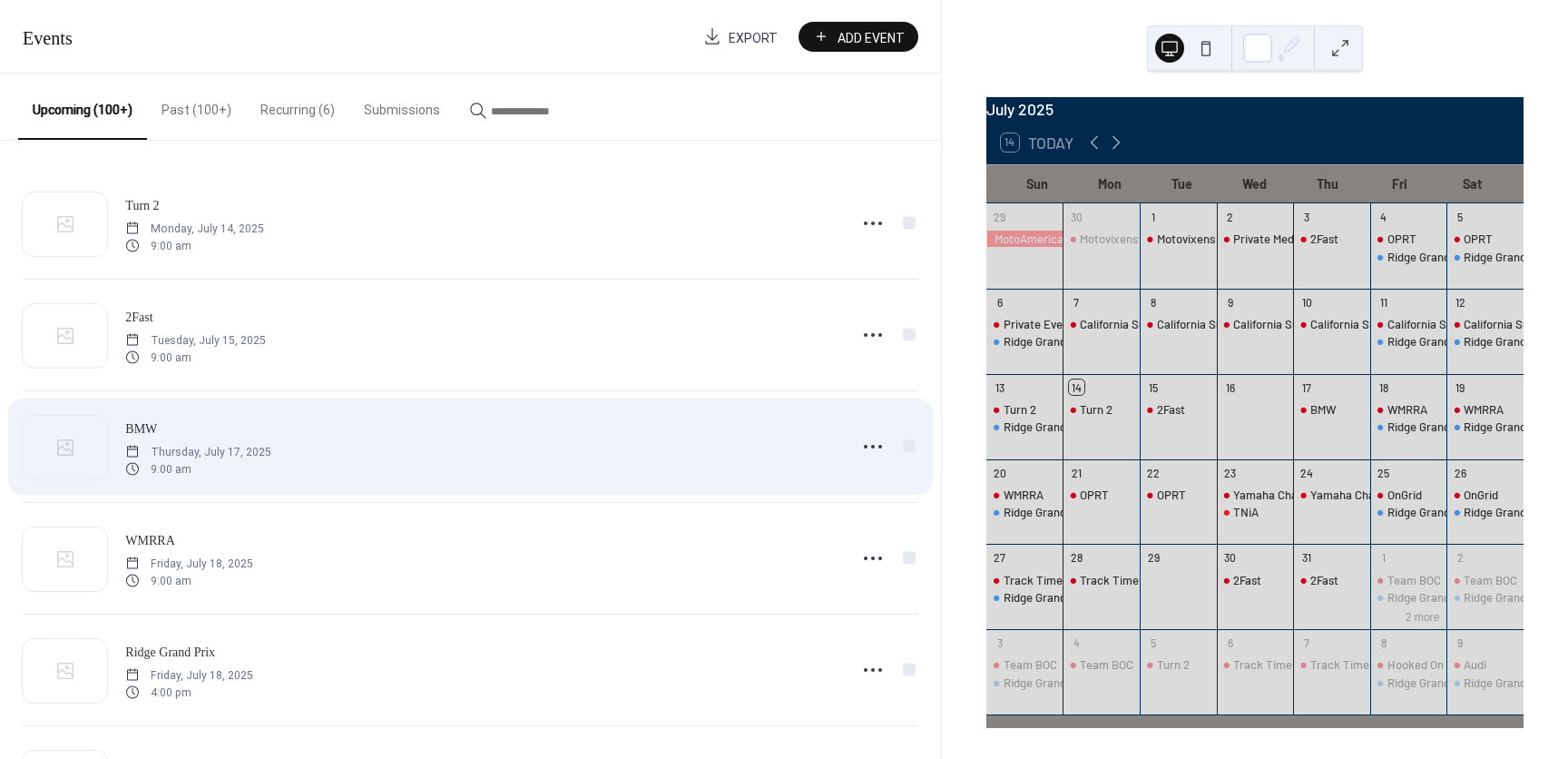 scroll, scrollTop: 0, scrollLeft: 0, axis: both 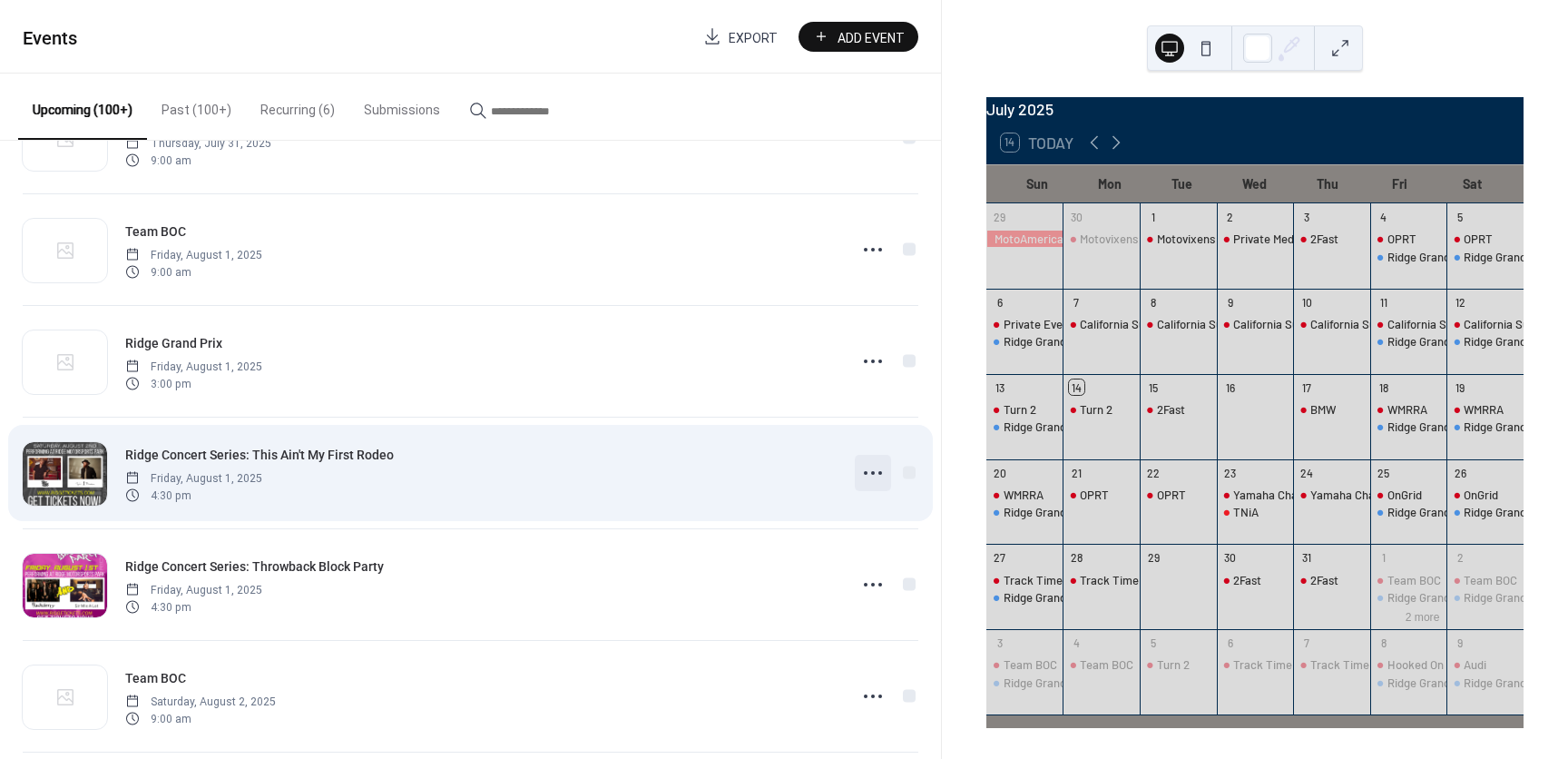 click 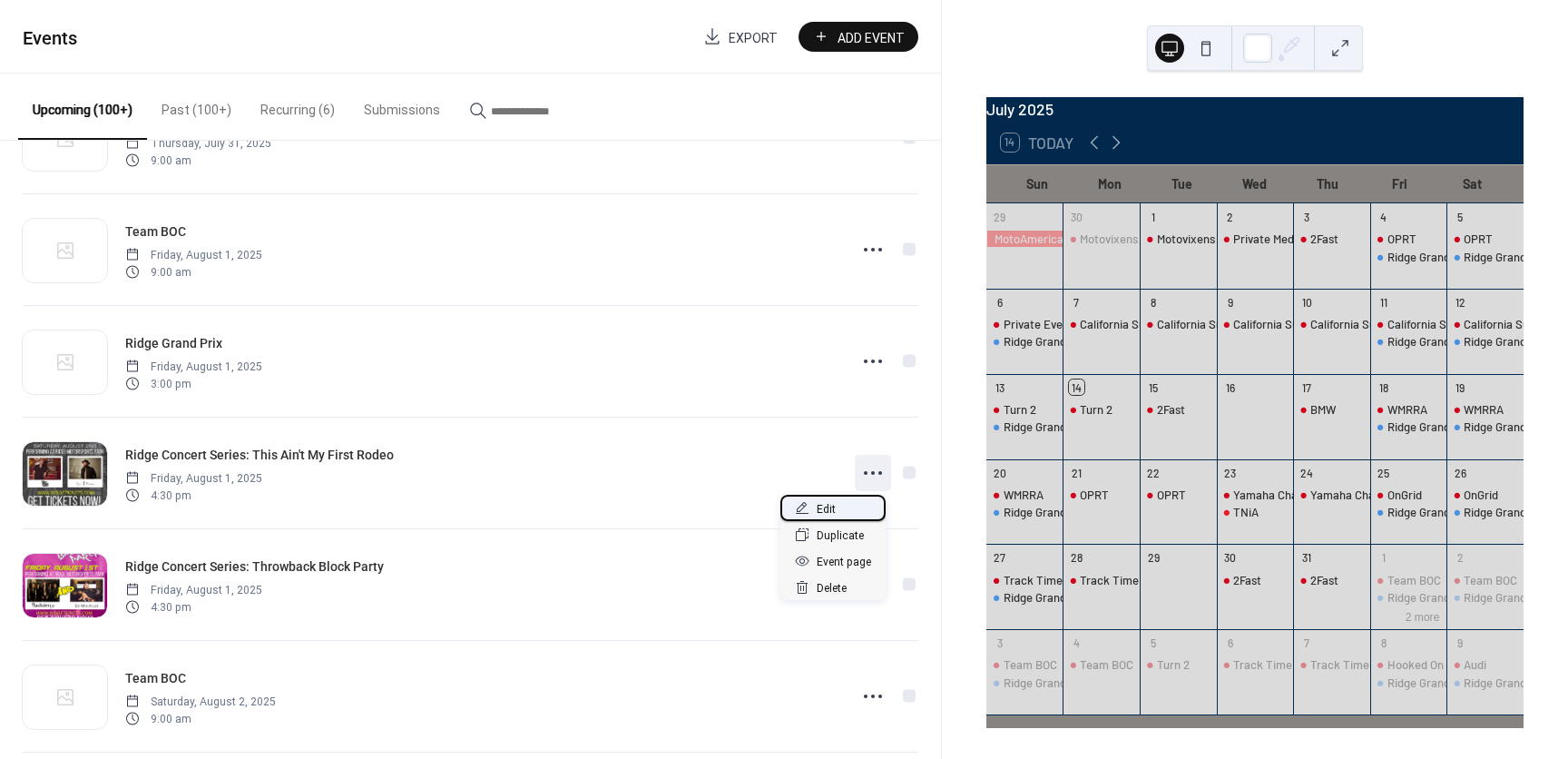 click on "Edit" at bounding box center [826, 509] 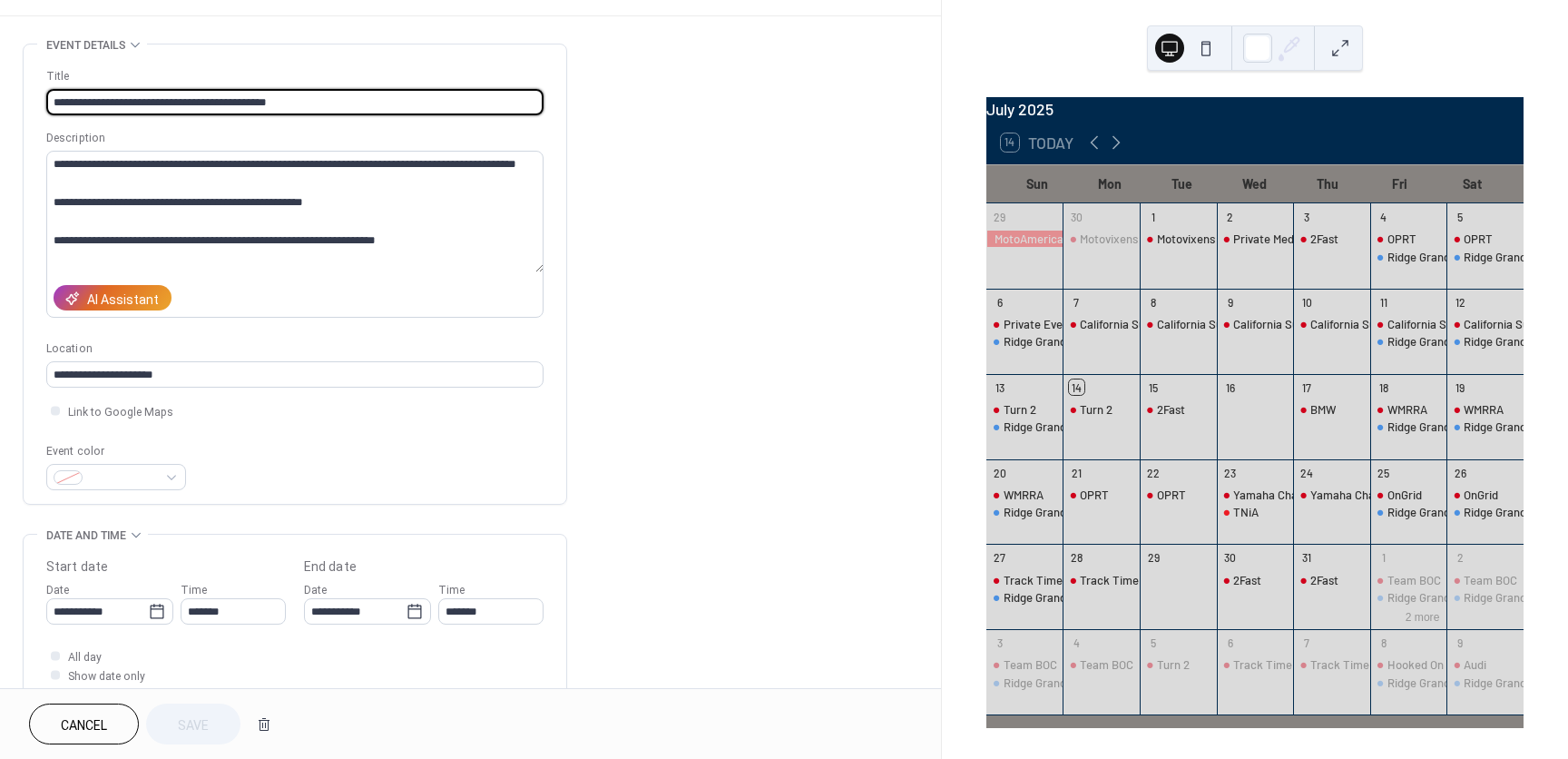 scroll, scrollTop: 182, scrollLeft: 0, axis: vertical 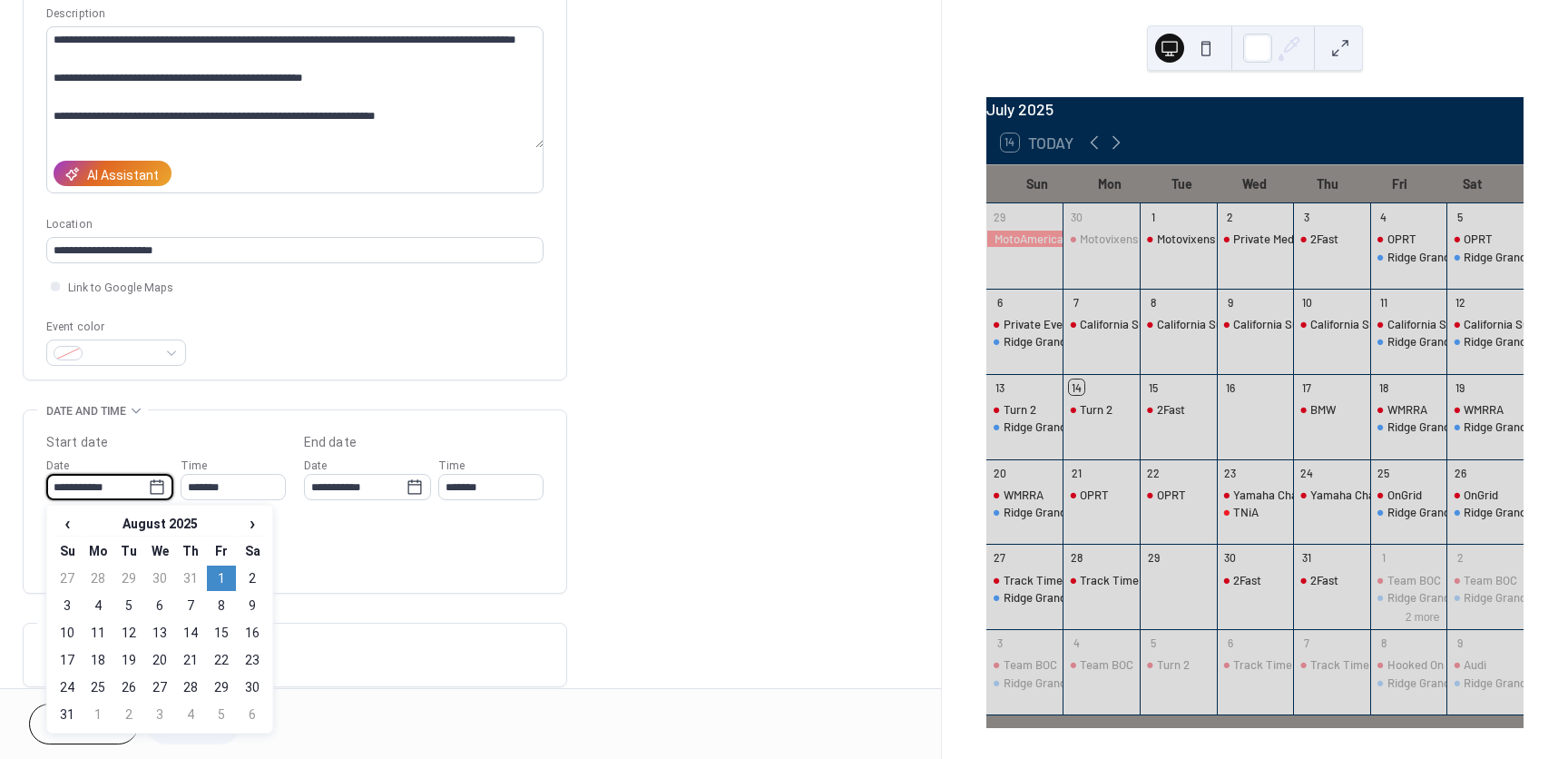 click on "**********" at bounding box center (97, 487) 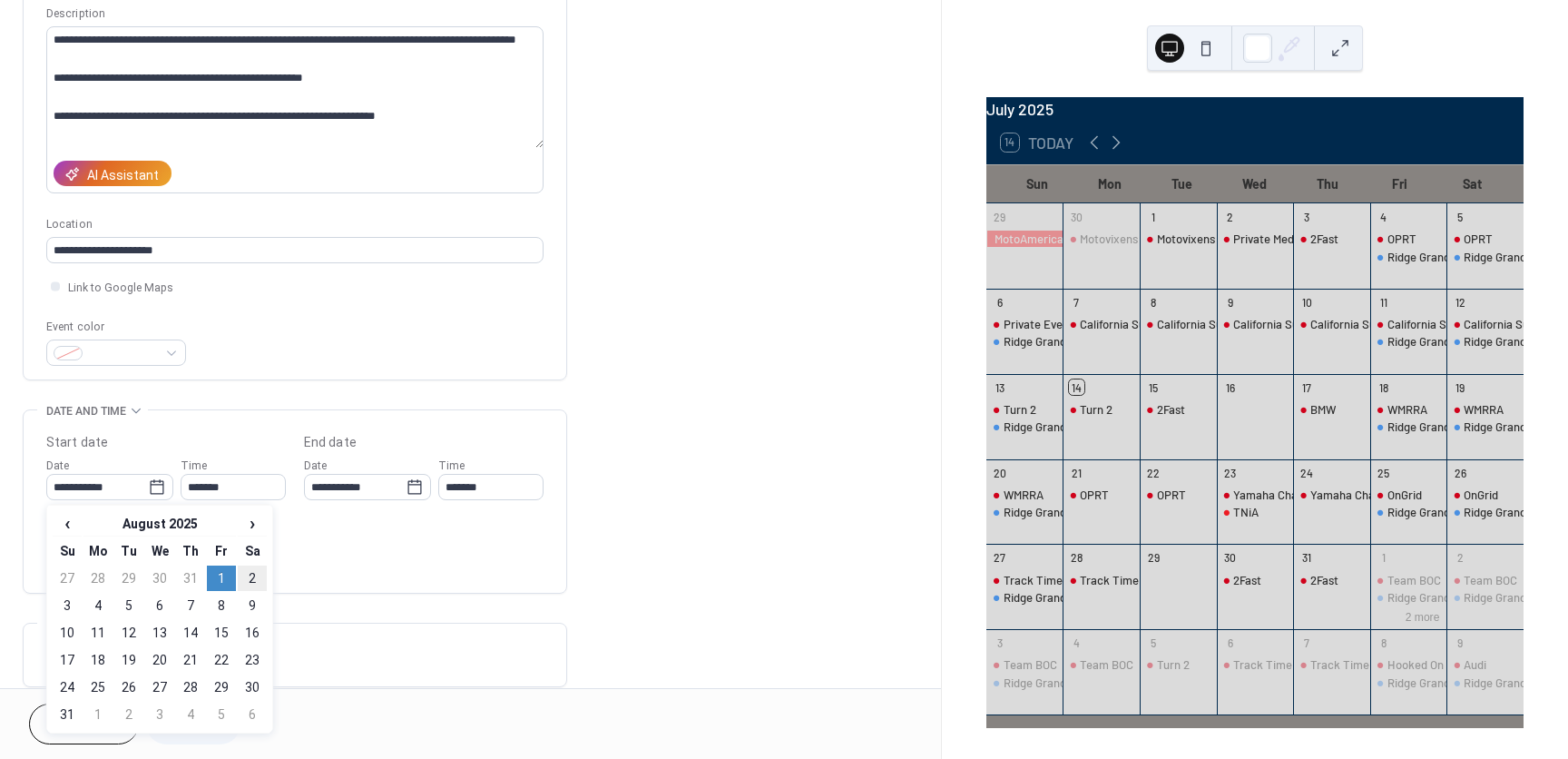 click on "2" at bounding box center [252, 578] 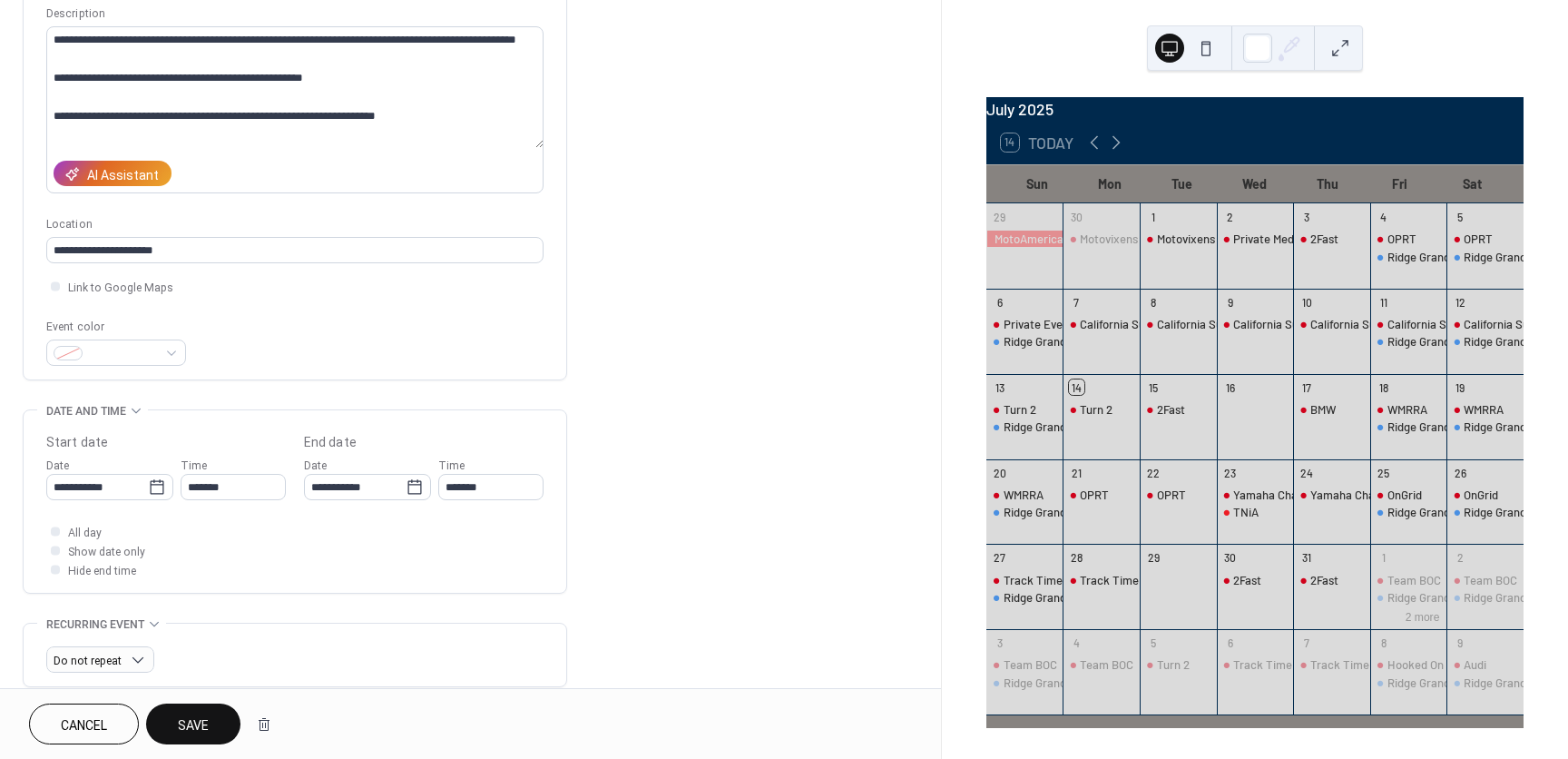 click on "All day Show date only Hide end time" at bounding box center [295, 550] 